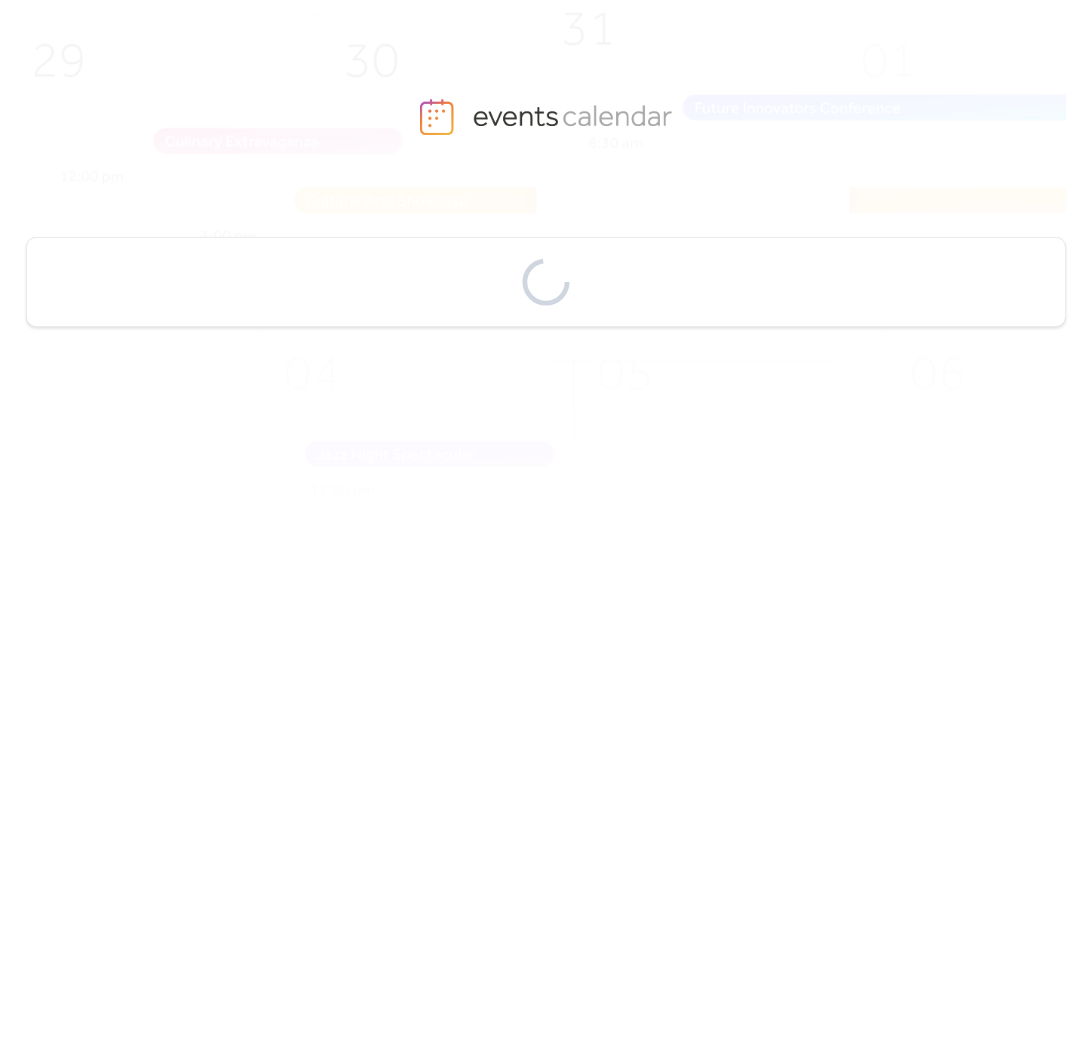 scroll, scrollTop: 0, scrollLeft: 0, axis: both 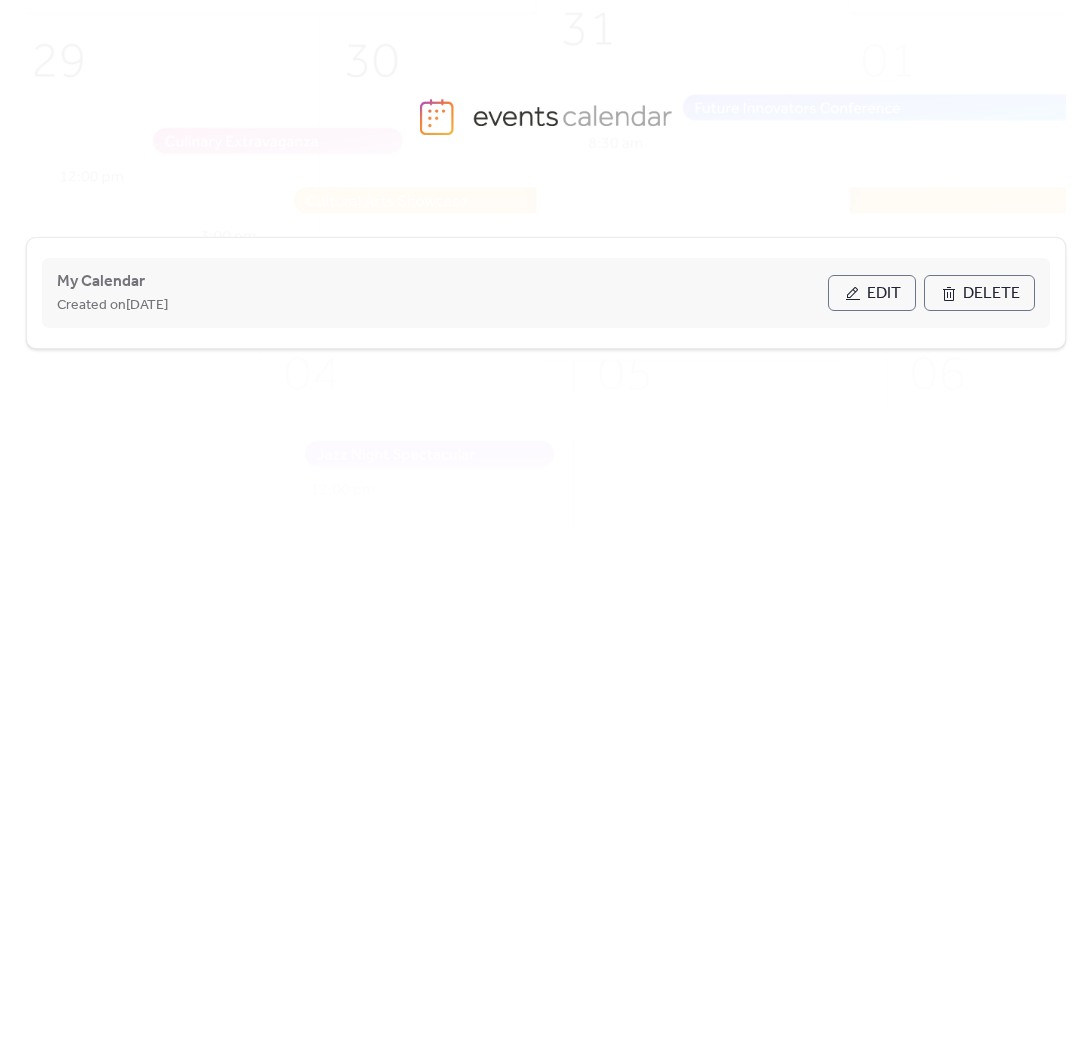 click on "Edit" at bounding box center (872, 293) 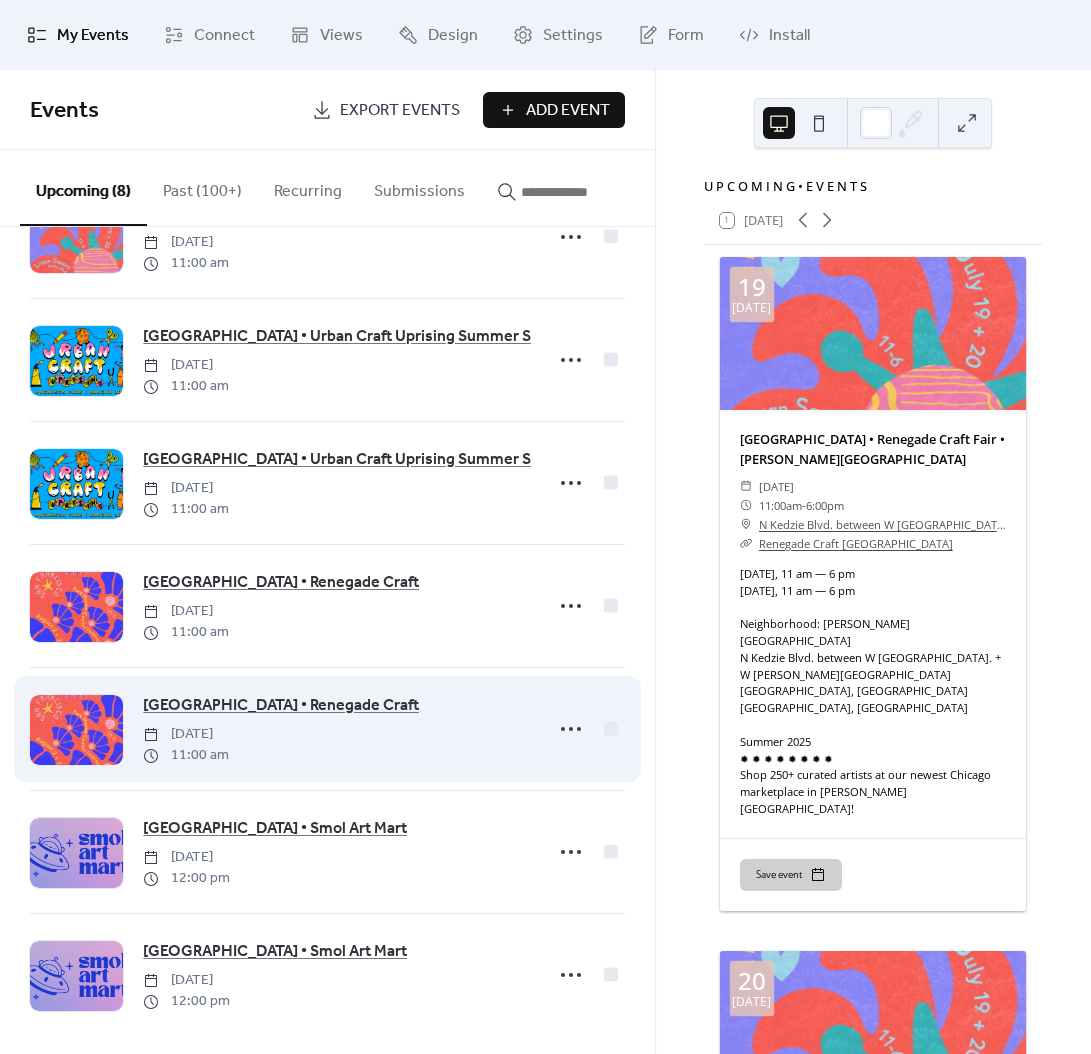 scroll, scrollTop: 222, scrollLeft: 0, axis: vertical 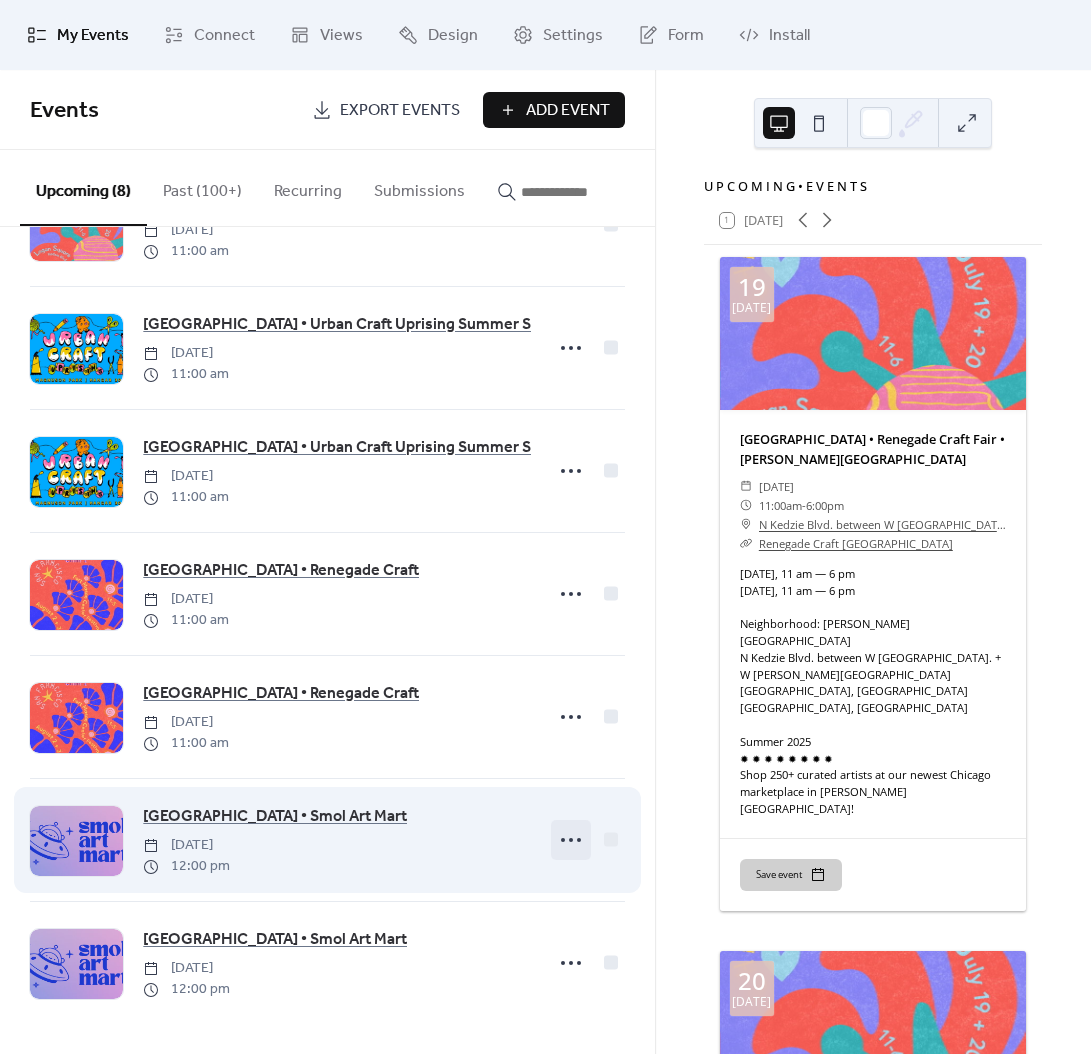click 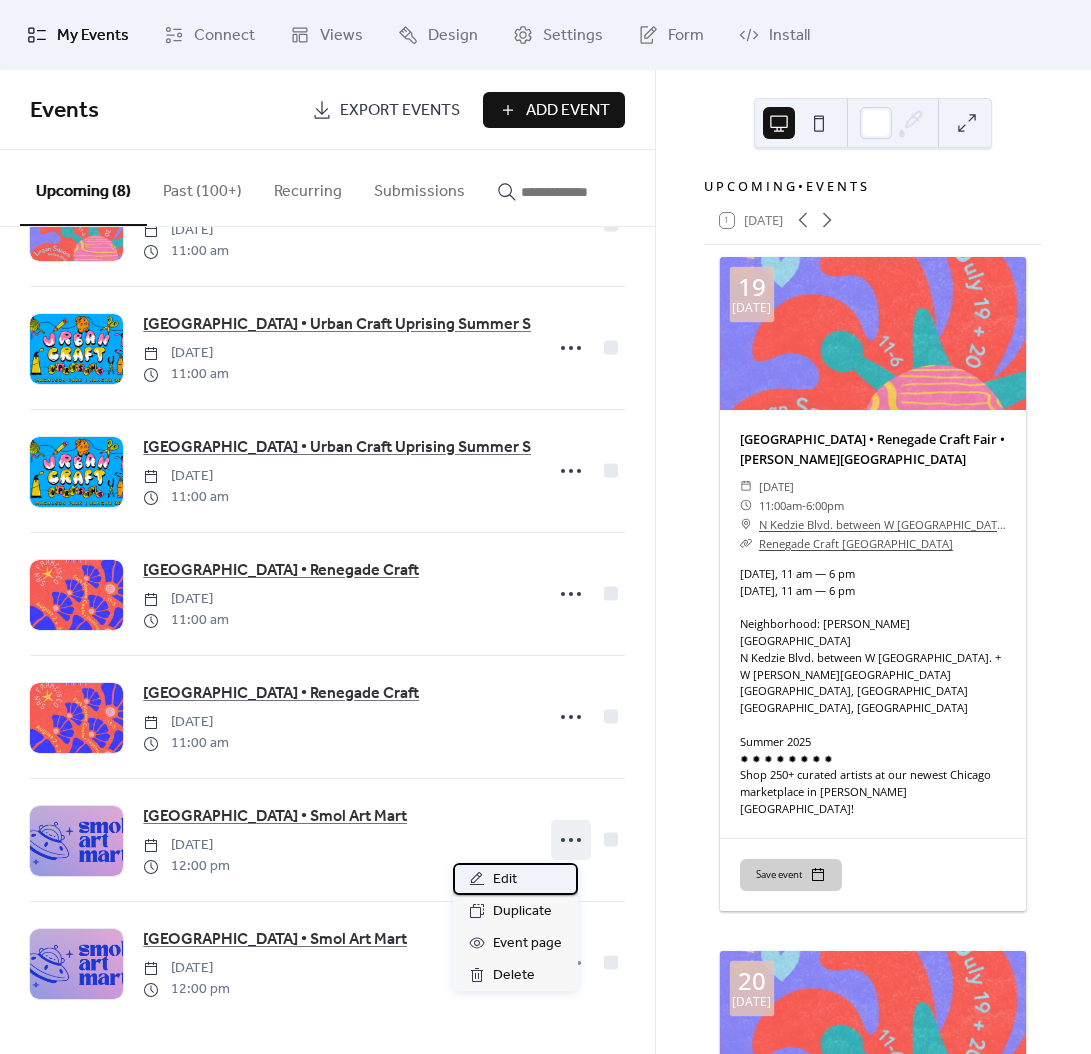 click on "Edit" at bounding box center (505, 880) 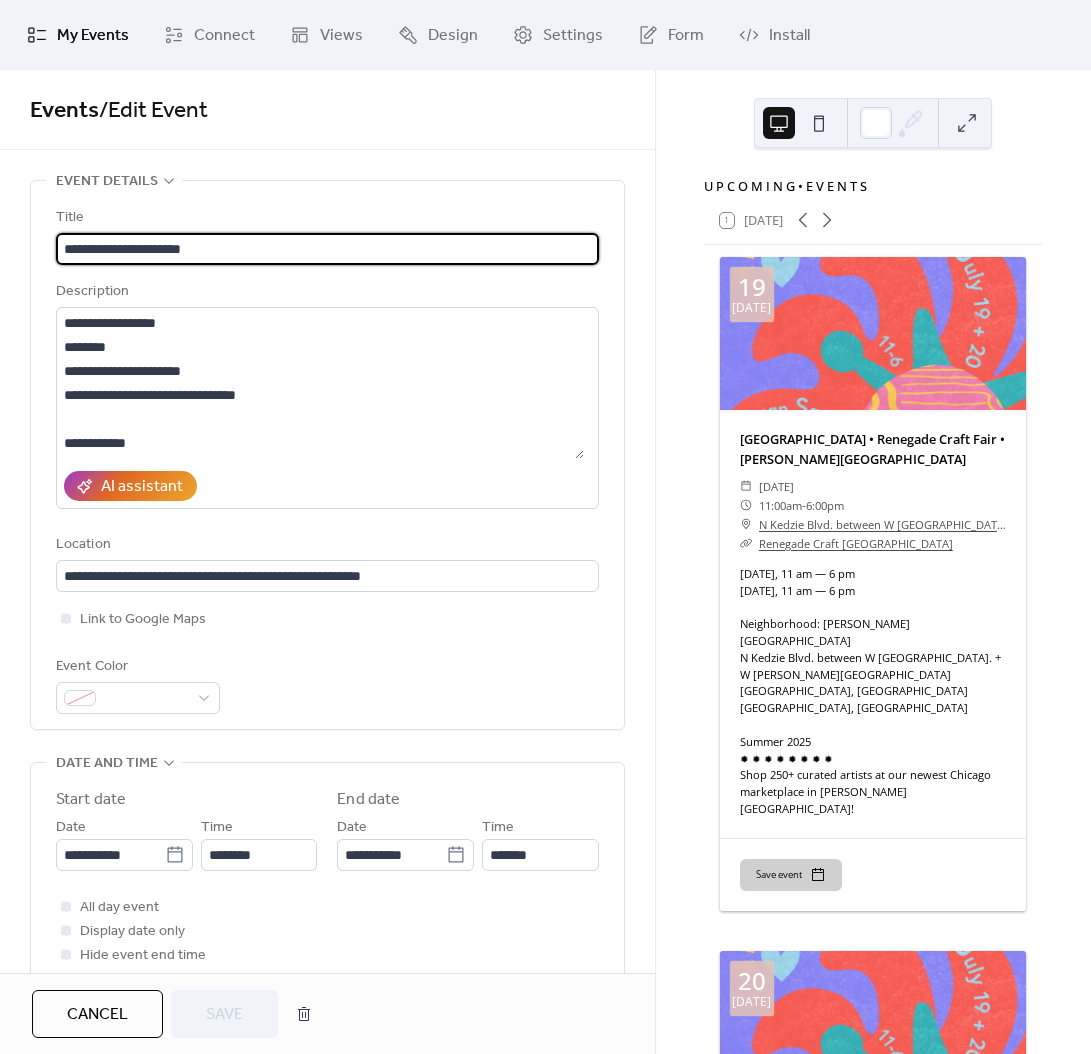 scroll, scrollTop: 288, scrollLeft: 0, axis: vertical 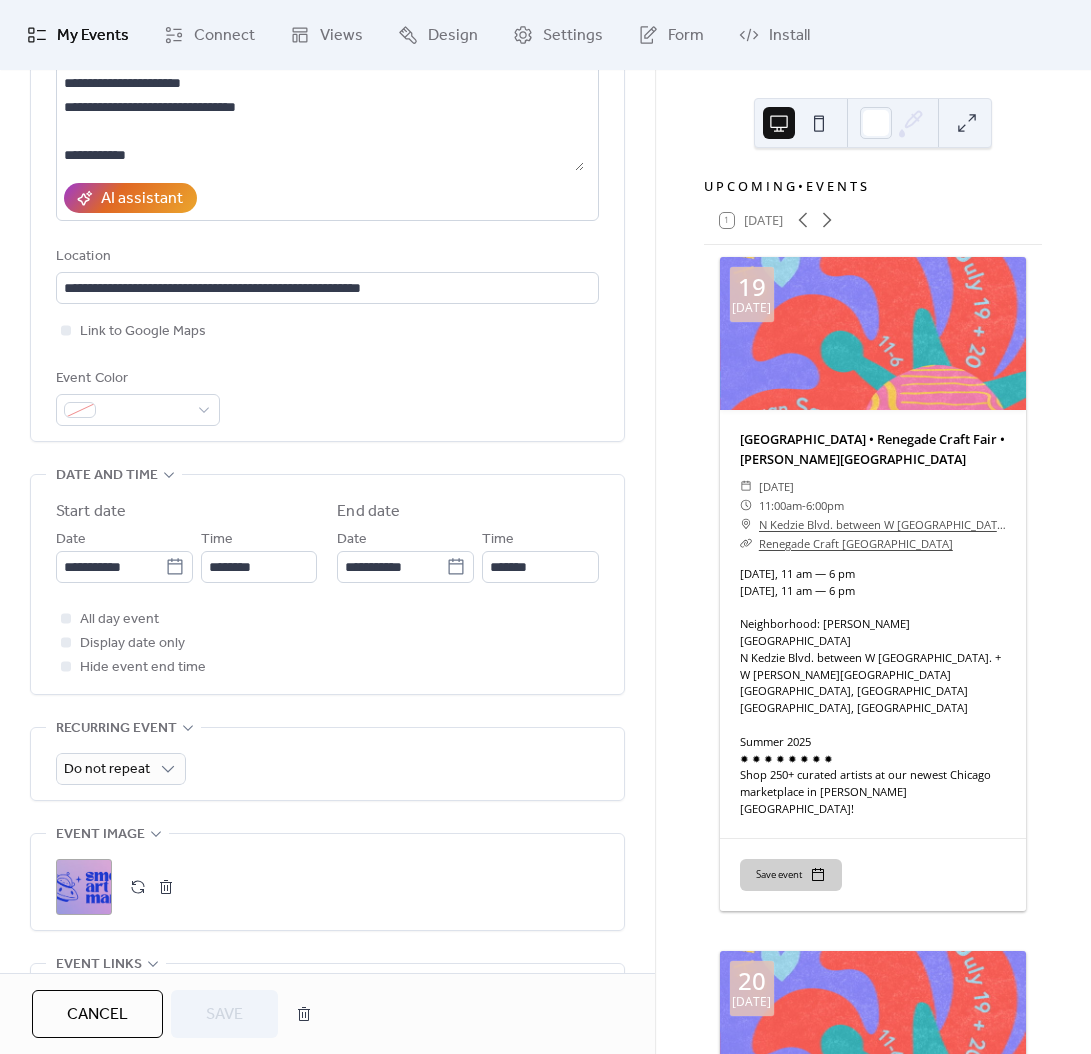 click at bounding box center [166, 887] 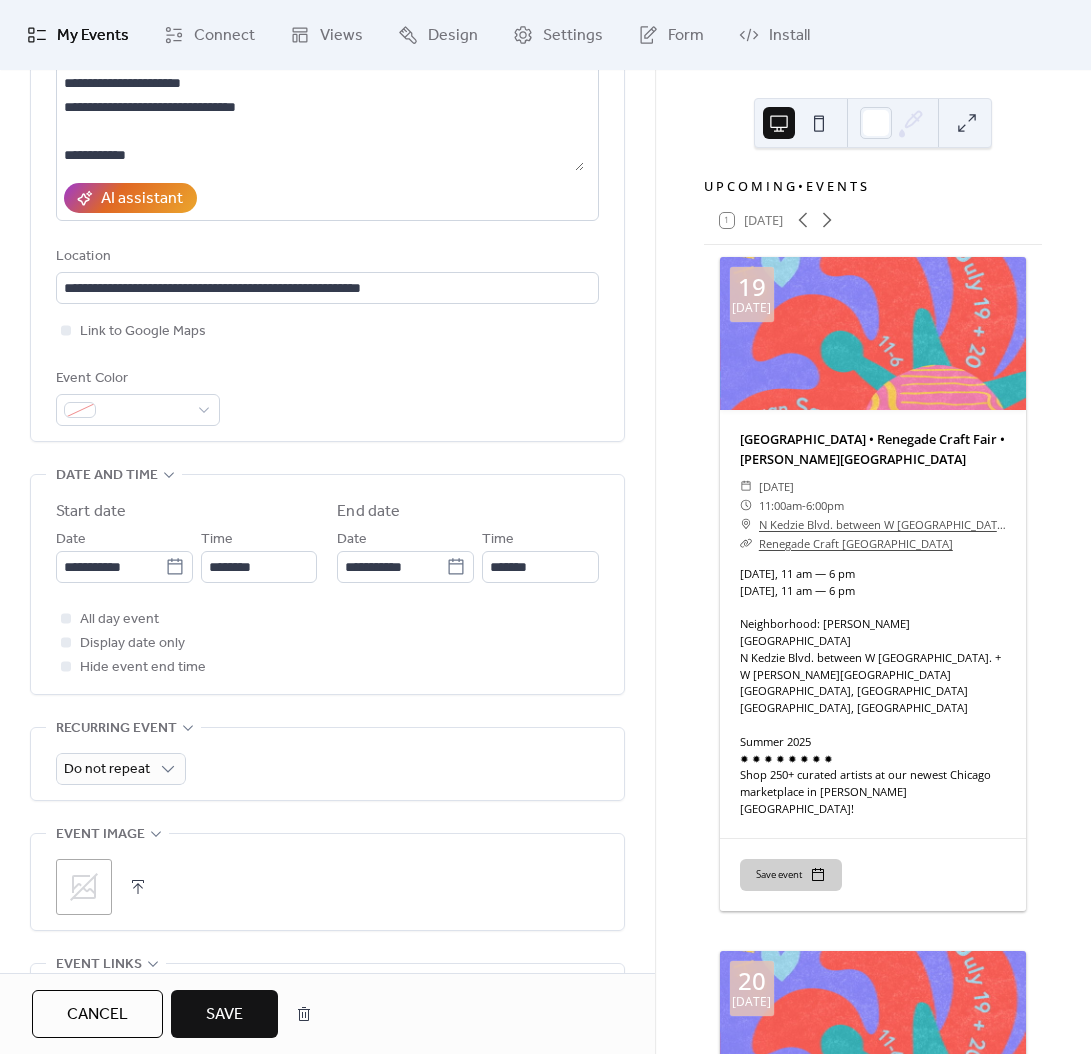 click on ";" at bounding box center [84, 887] 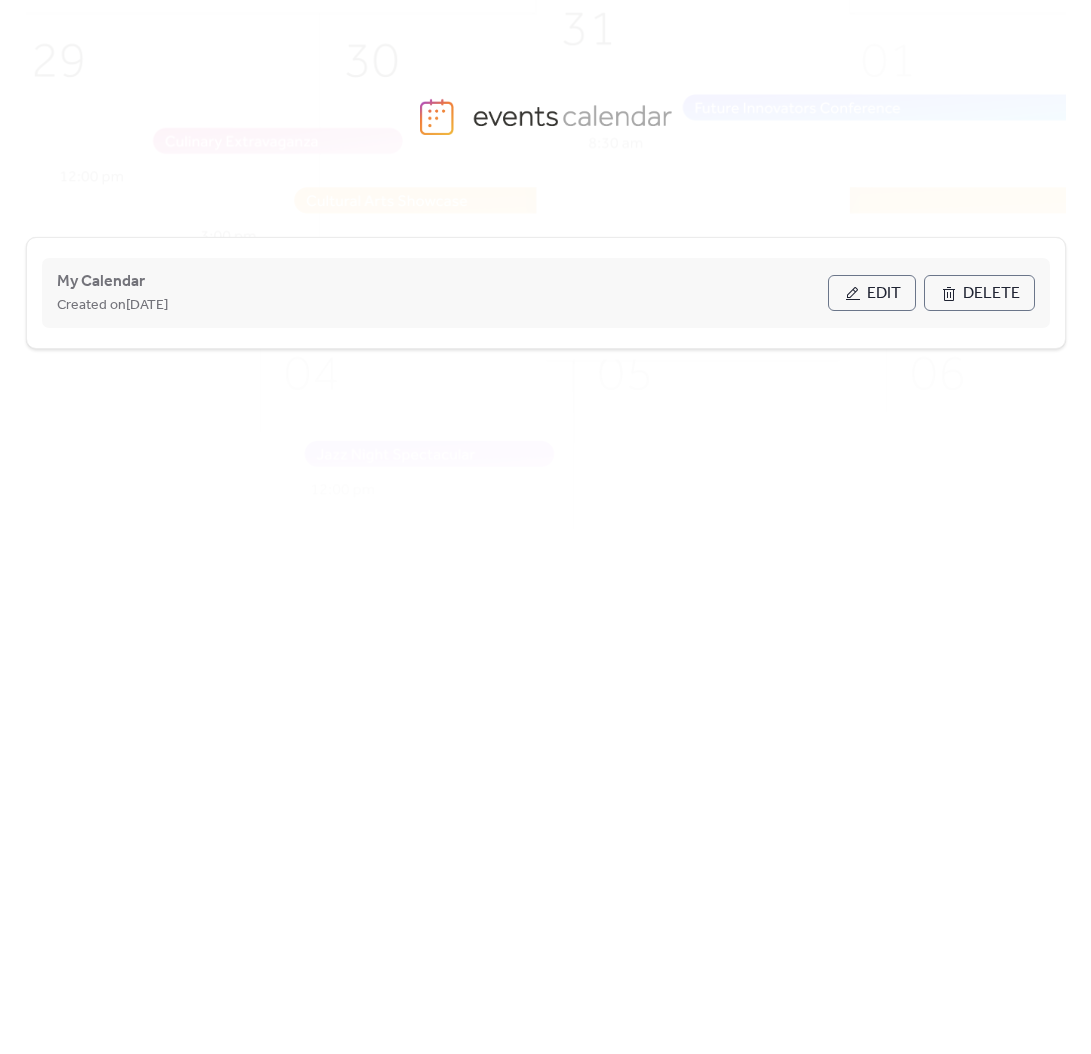 scroll, scrollTop: 0, scrollLeft: 0, axis: both 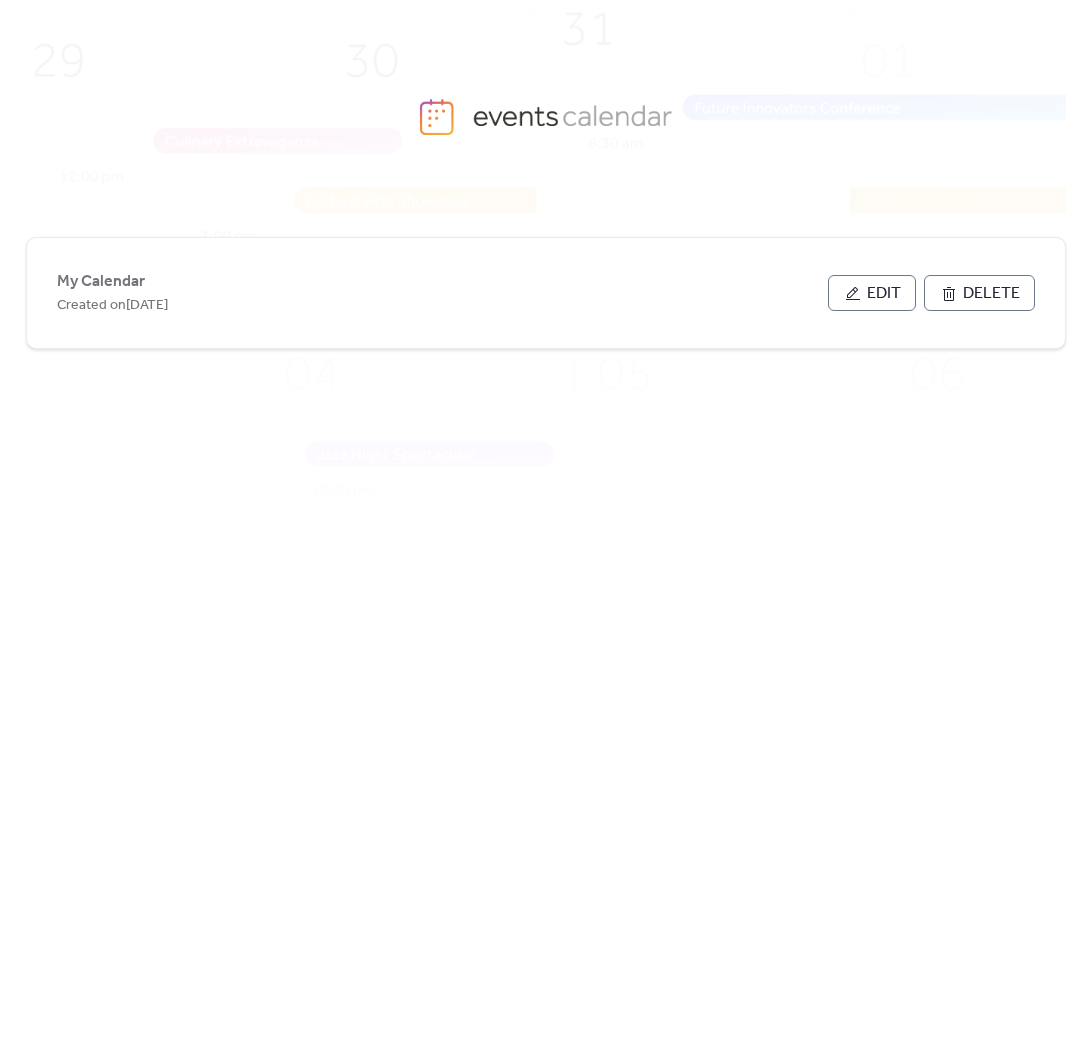 click on "Edit" at bounding box center (872, 293) 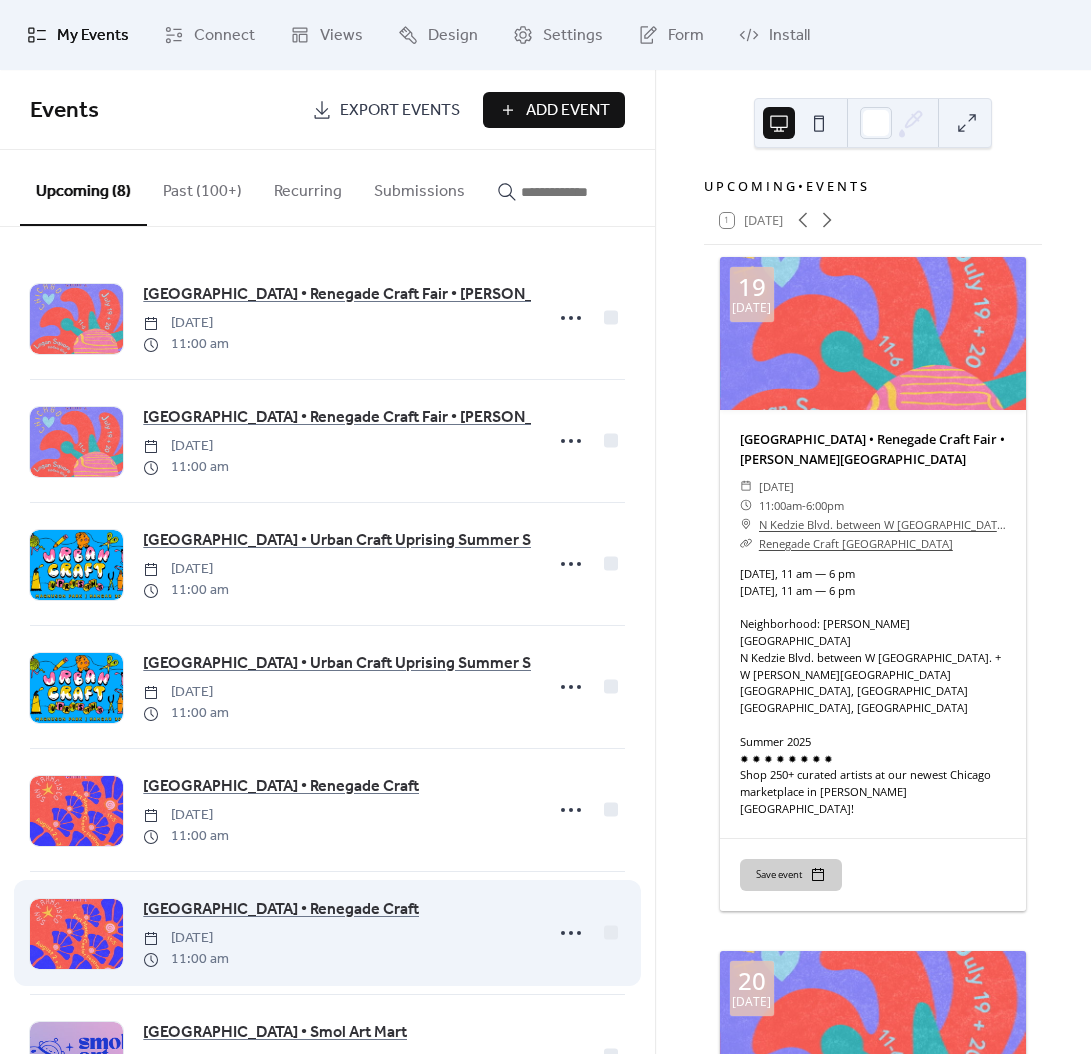 scroll, scrollTop: 222, scrollLeft: 0, axis: vertical 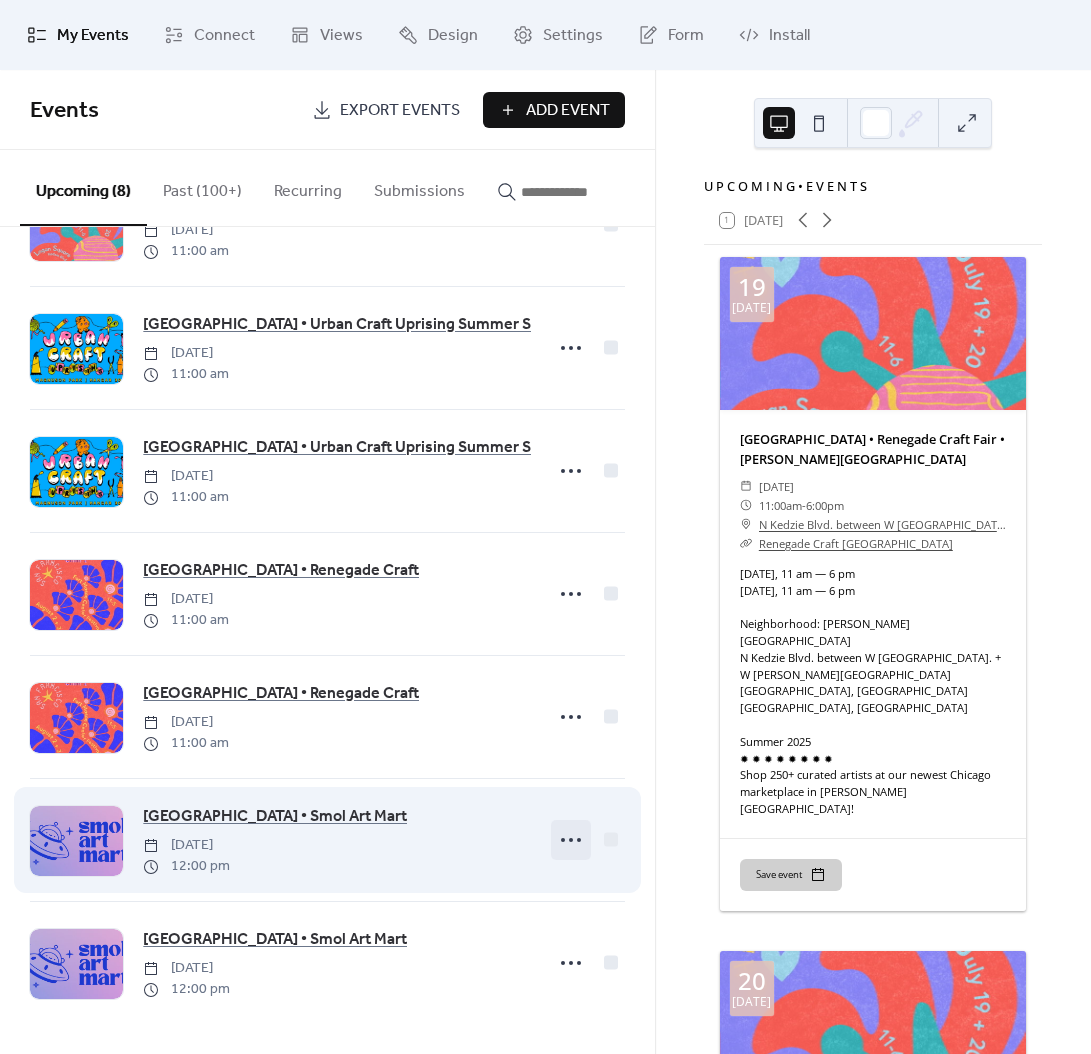 click 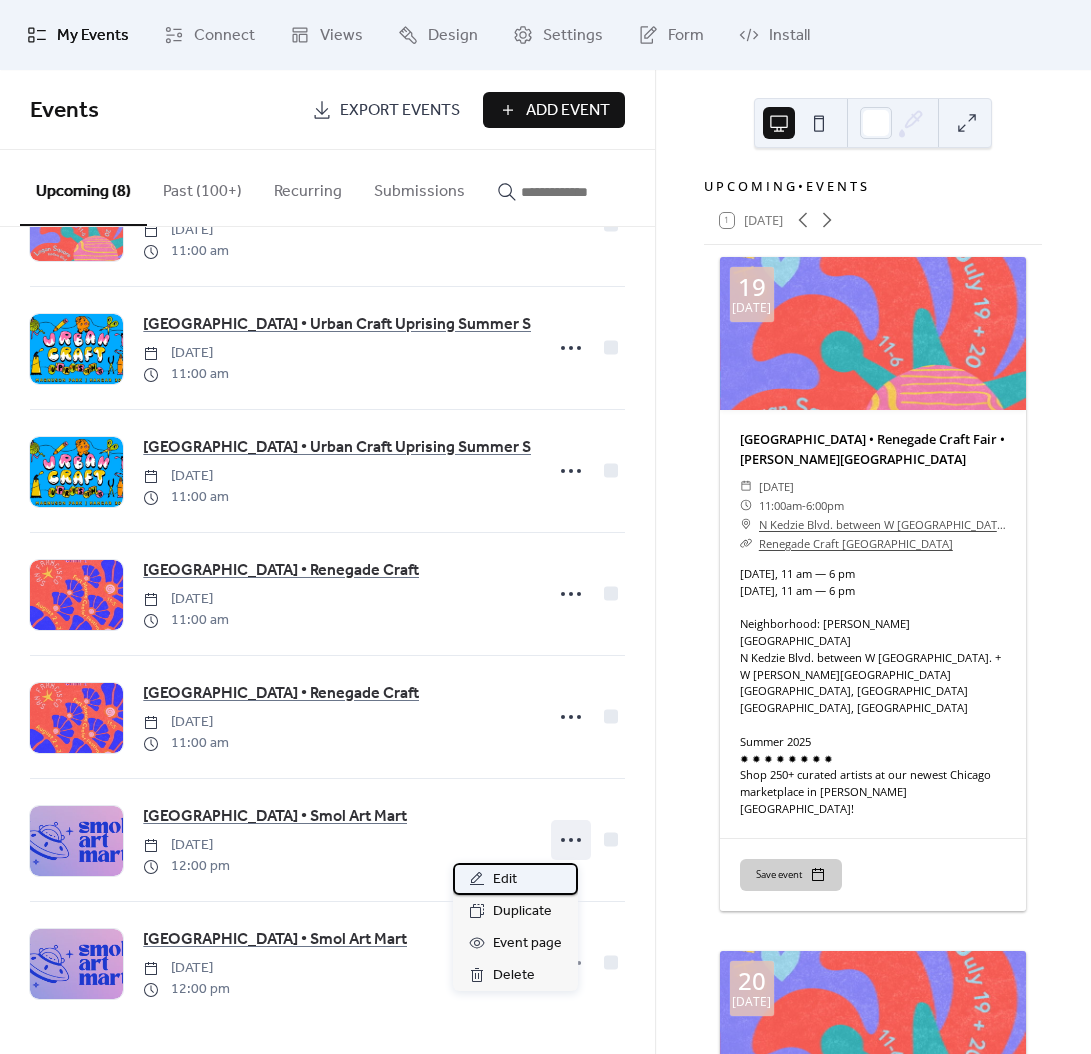 click on "Edit" at bounding box center [505, 880] 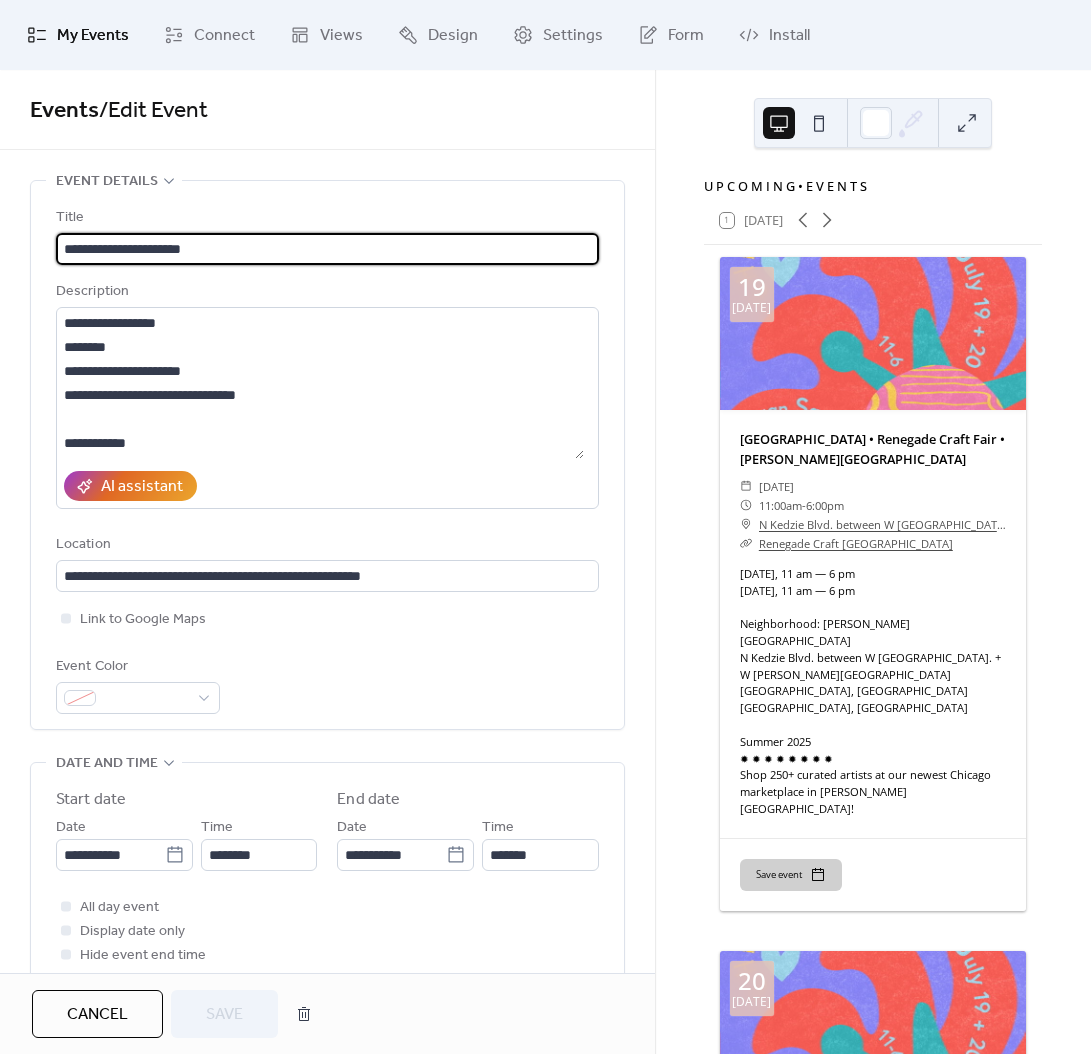 scroll, scrollTop: 324, scrollLeft: 0, axis: vertical 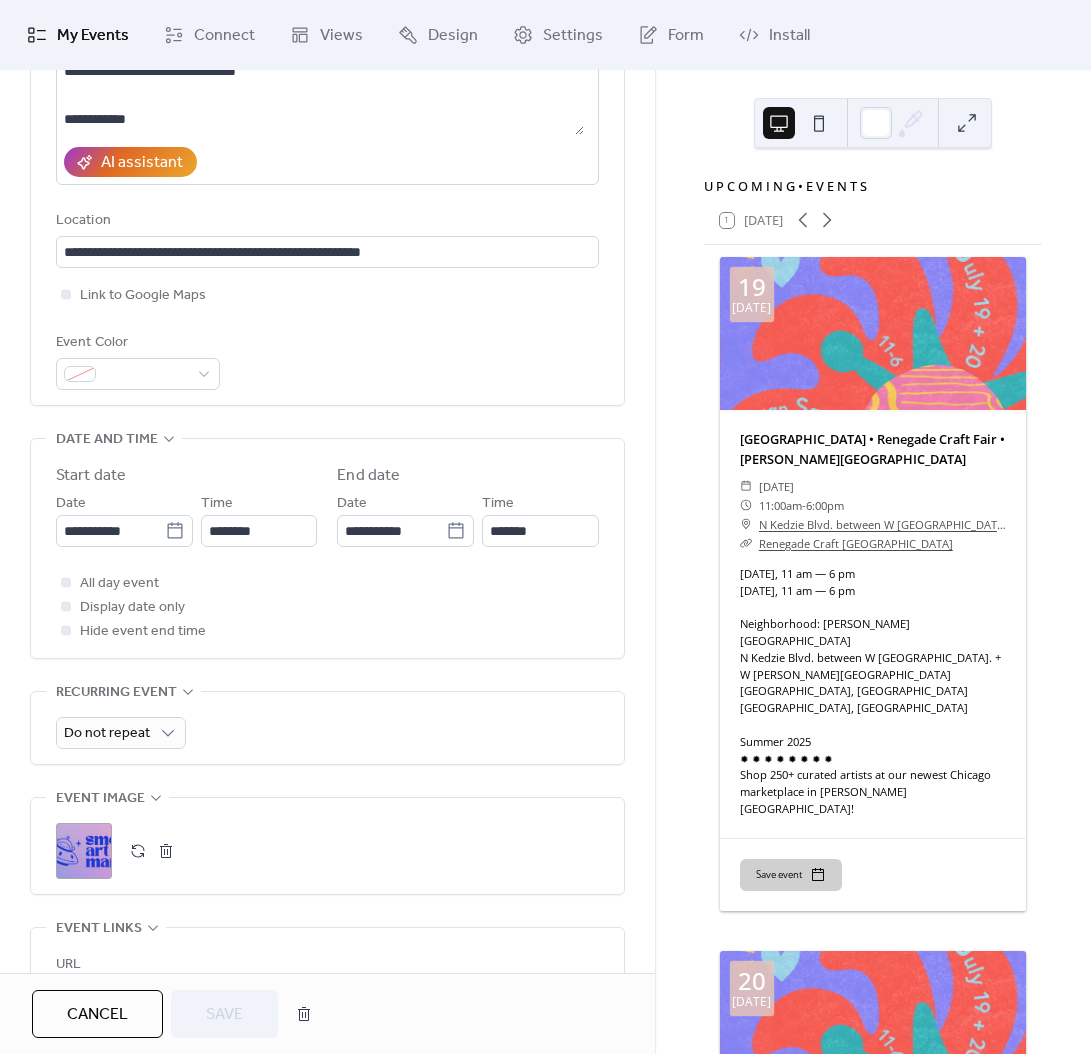 click at bounding box center (166, 851) 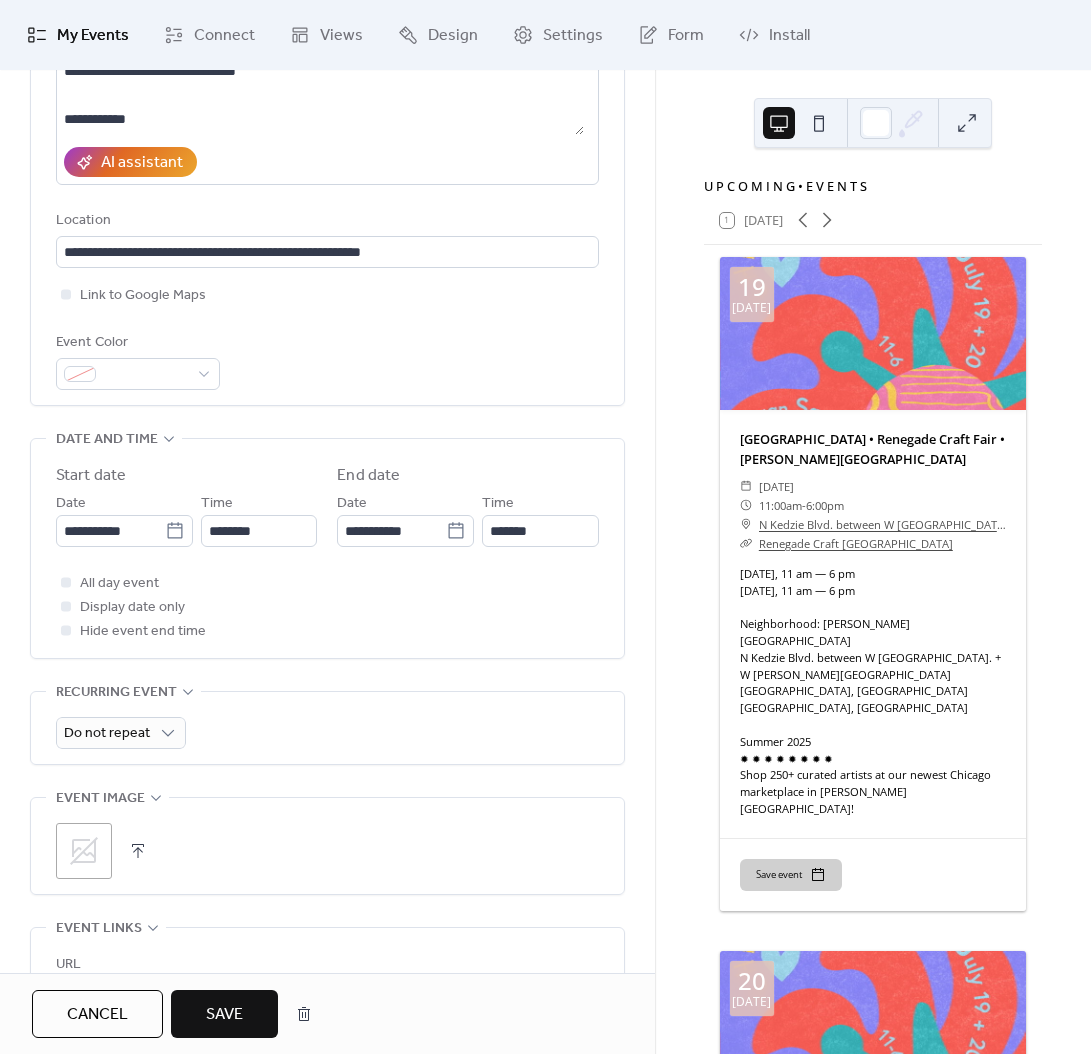 click on ";" at bounding box center [84, 851] 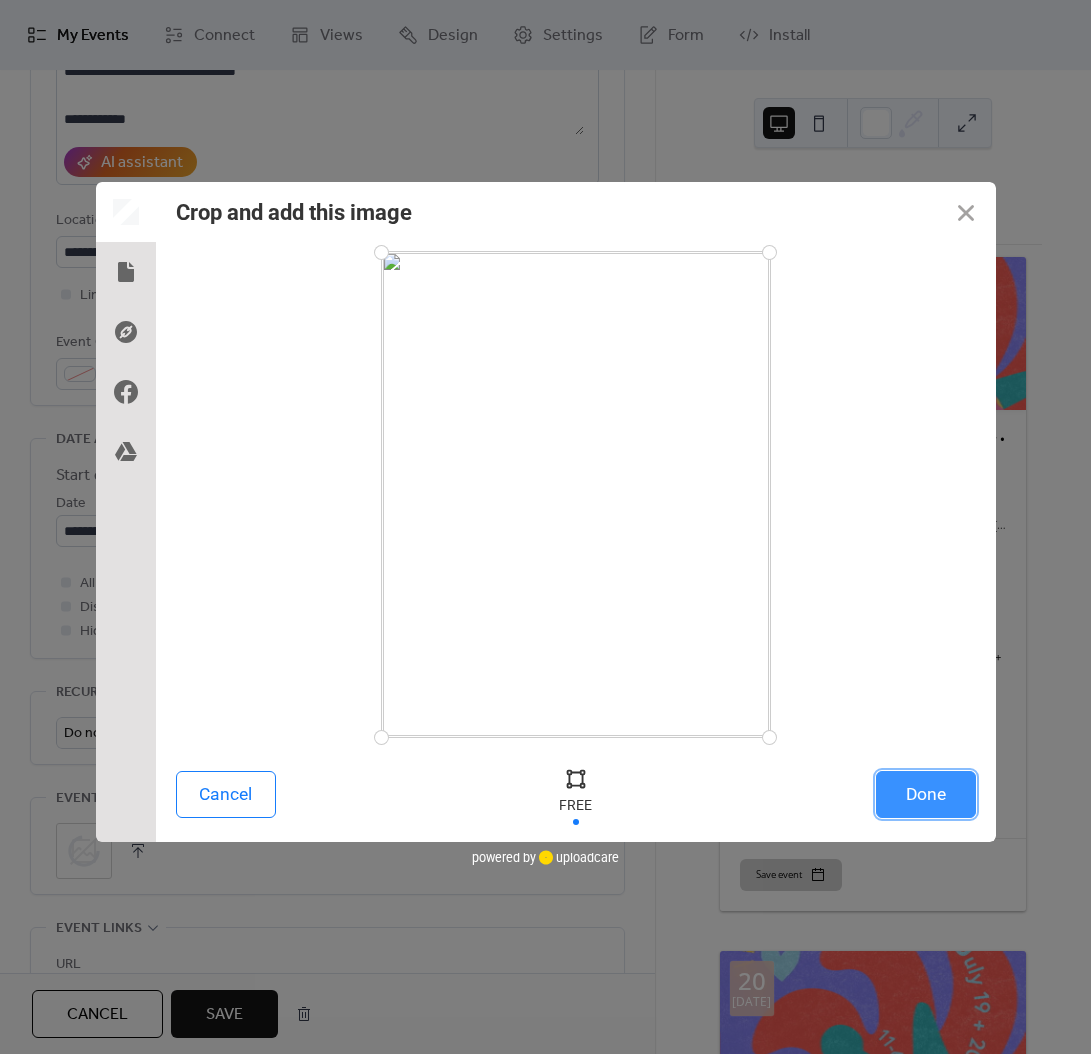 click on "Done" at bounding box center [926, 794] 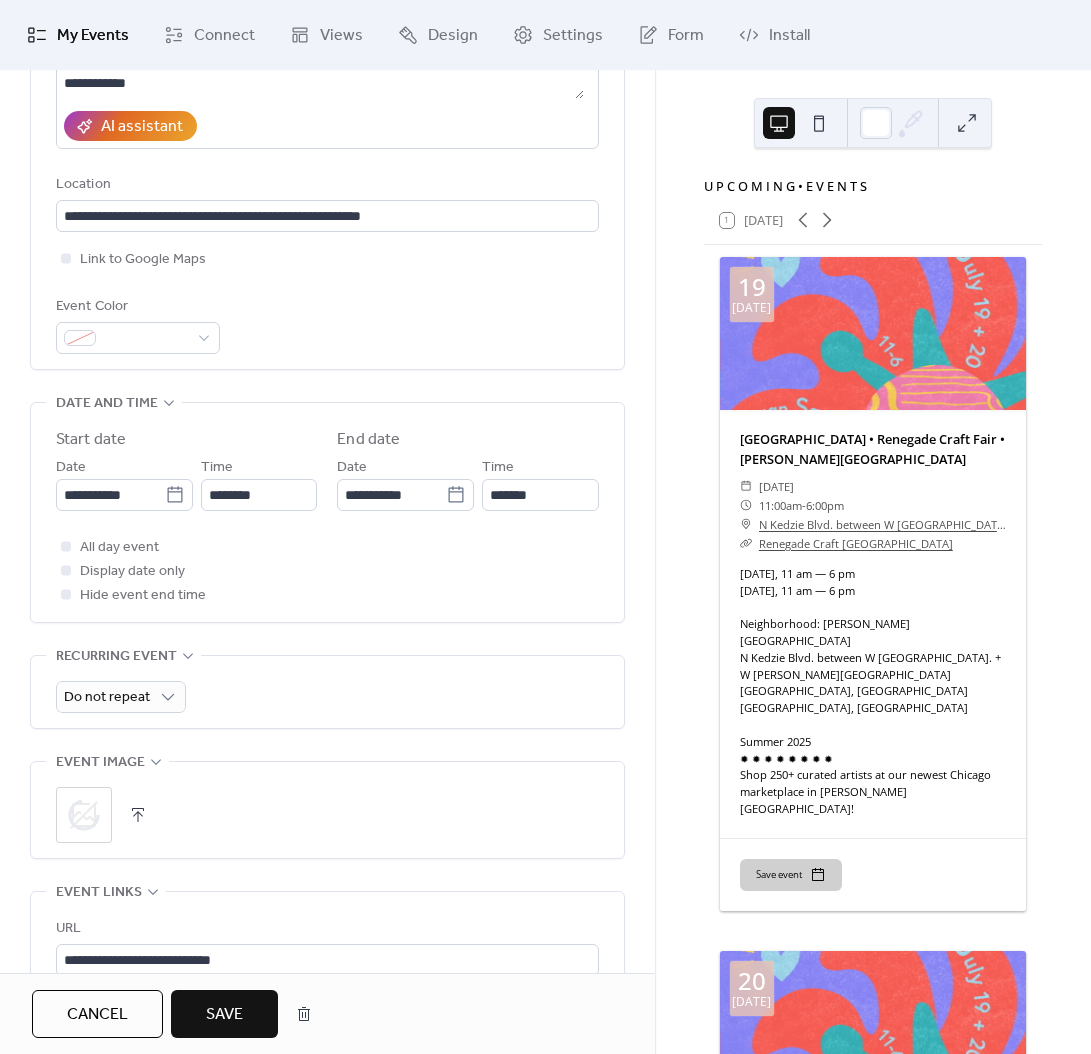 scroll, scrollTop: 456, scrollLeft: 0, axis: vertical 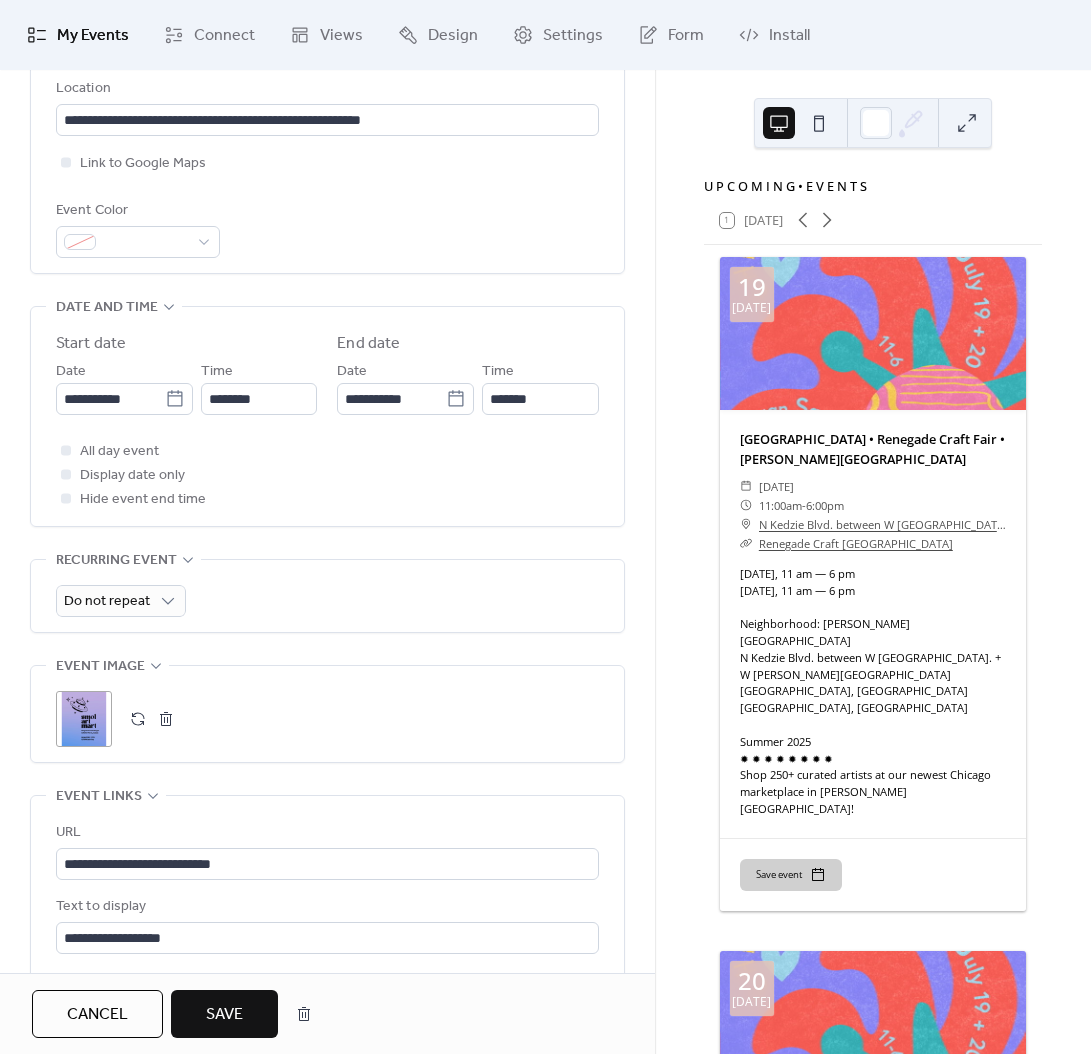 click on "Save" at bounding box center [224, 1015] 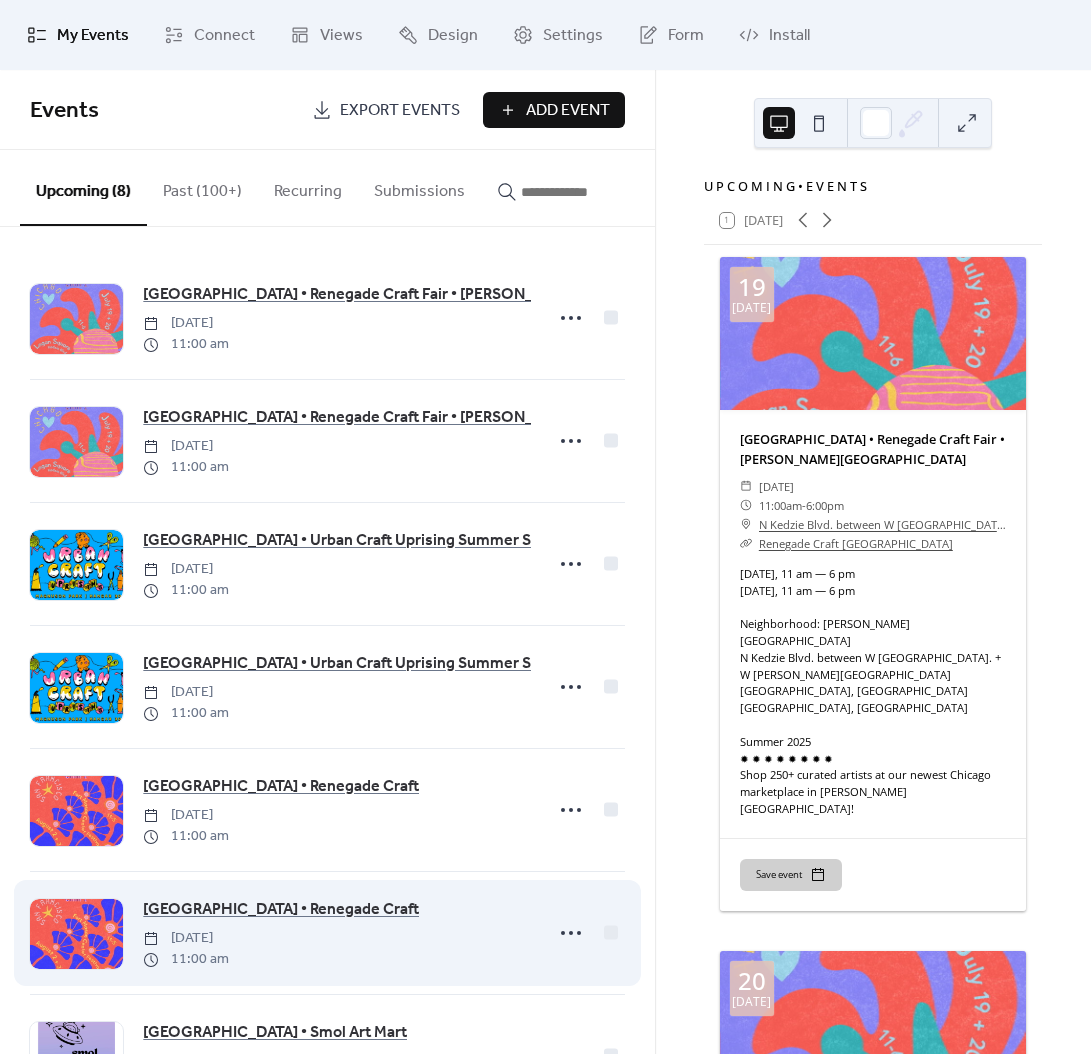 scroll, scrollTop: 222, scrollLeft: 0, axis: vertical 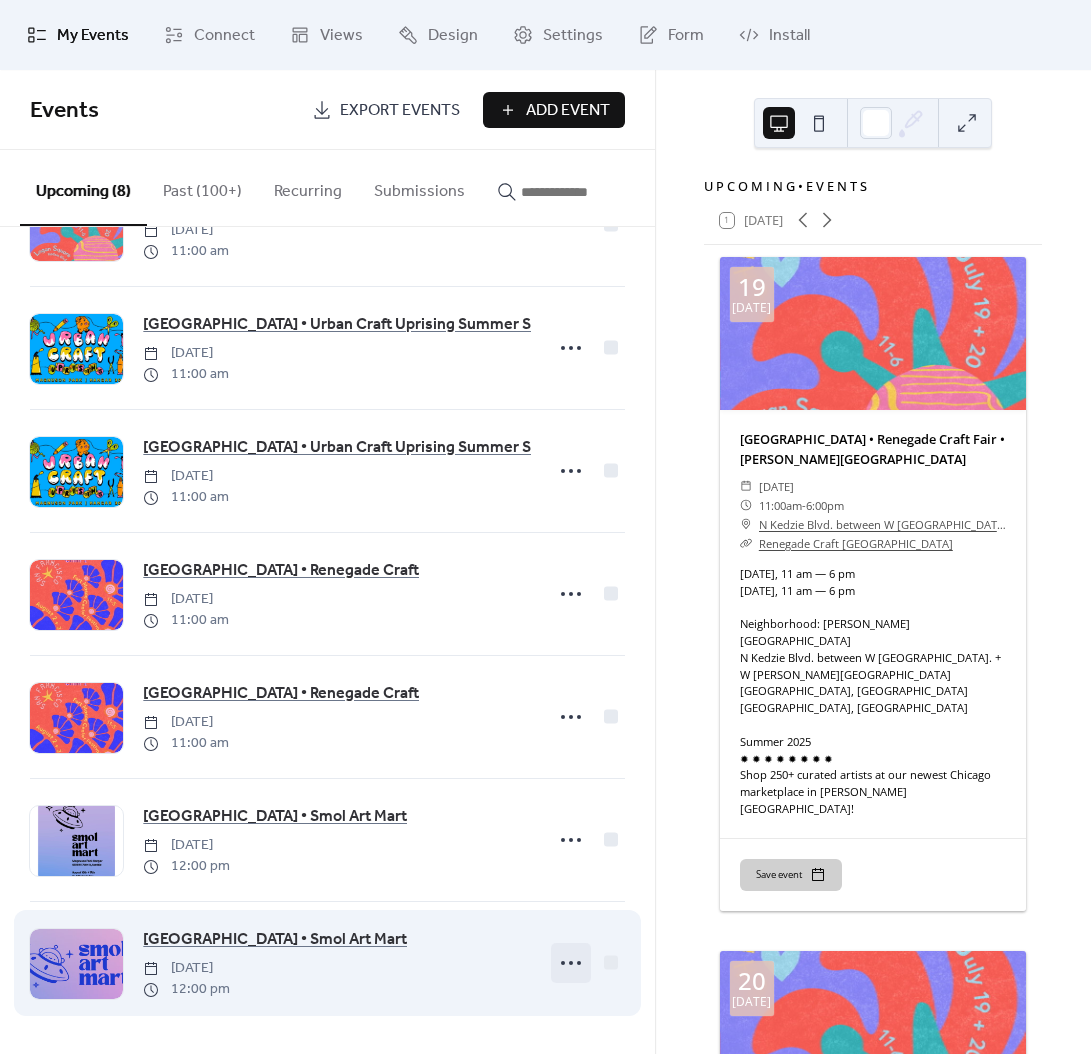 click 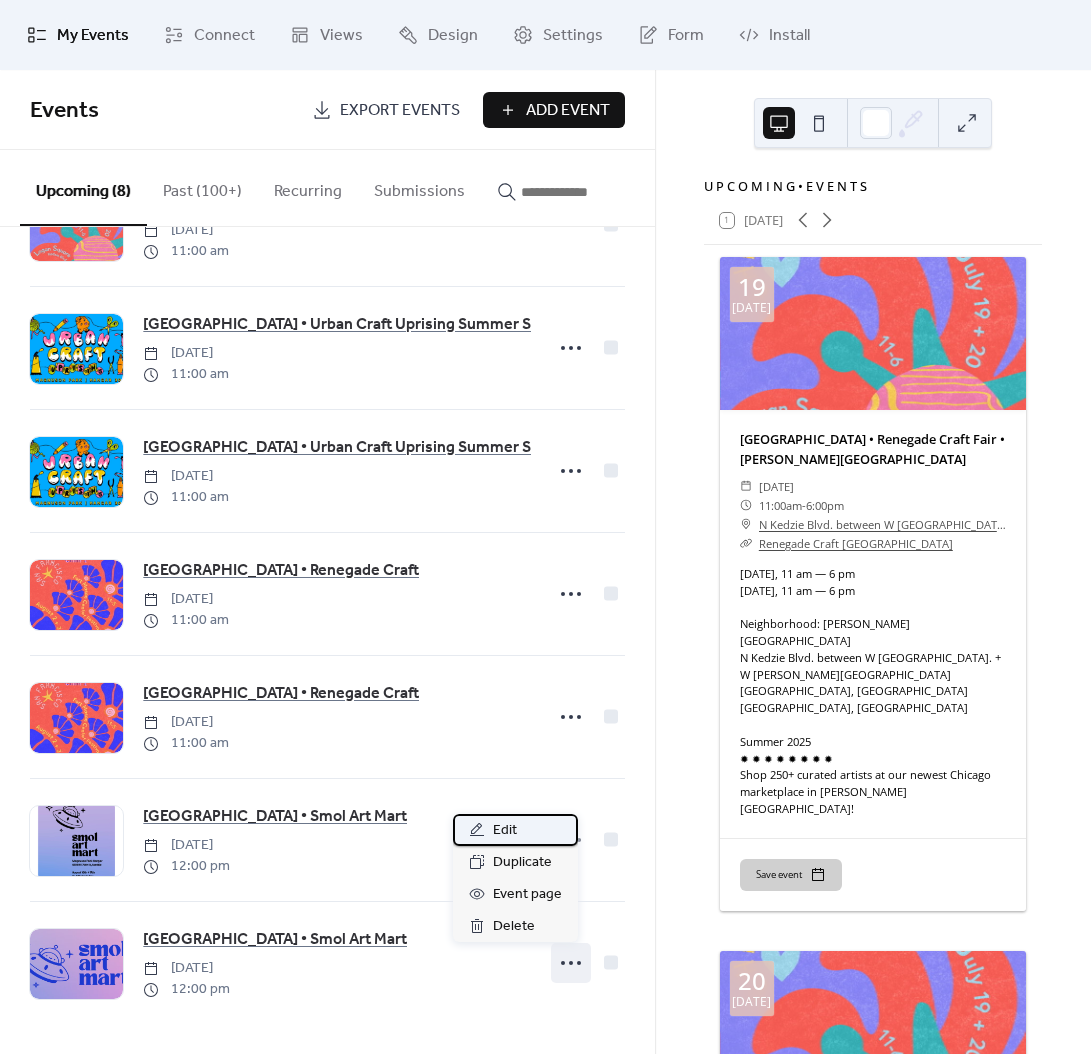 click on "Edit" at bounding box center (515, 830) 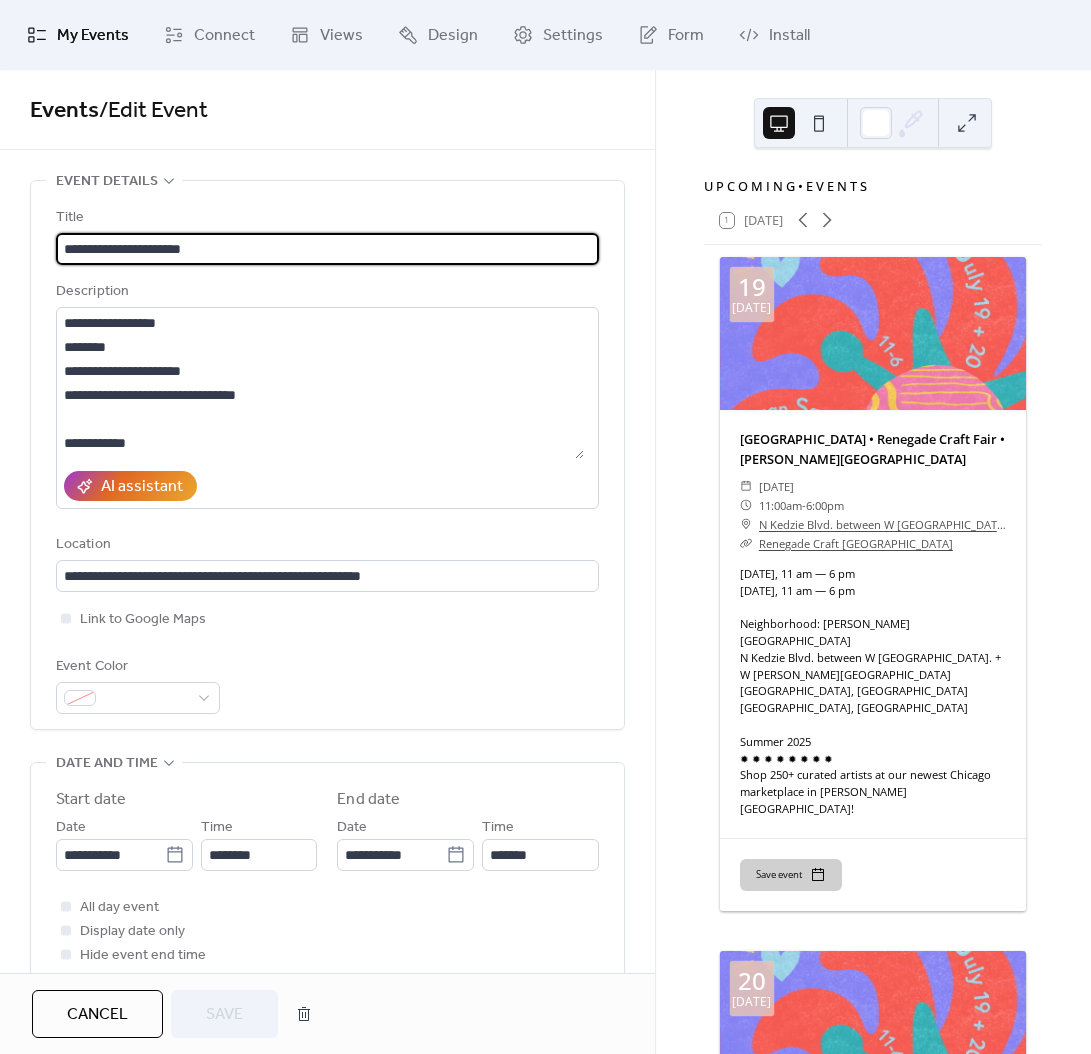 scroll, scrollTop: 540, scrollLeft: 0, axis: vertical 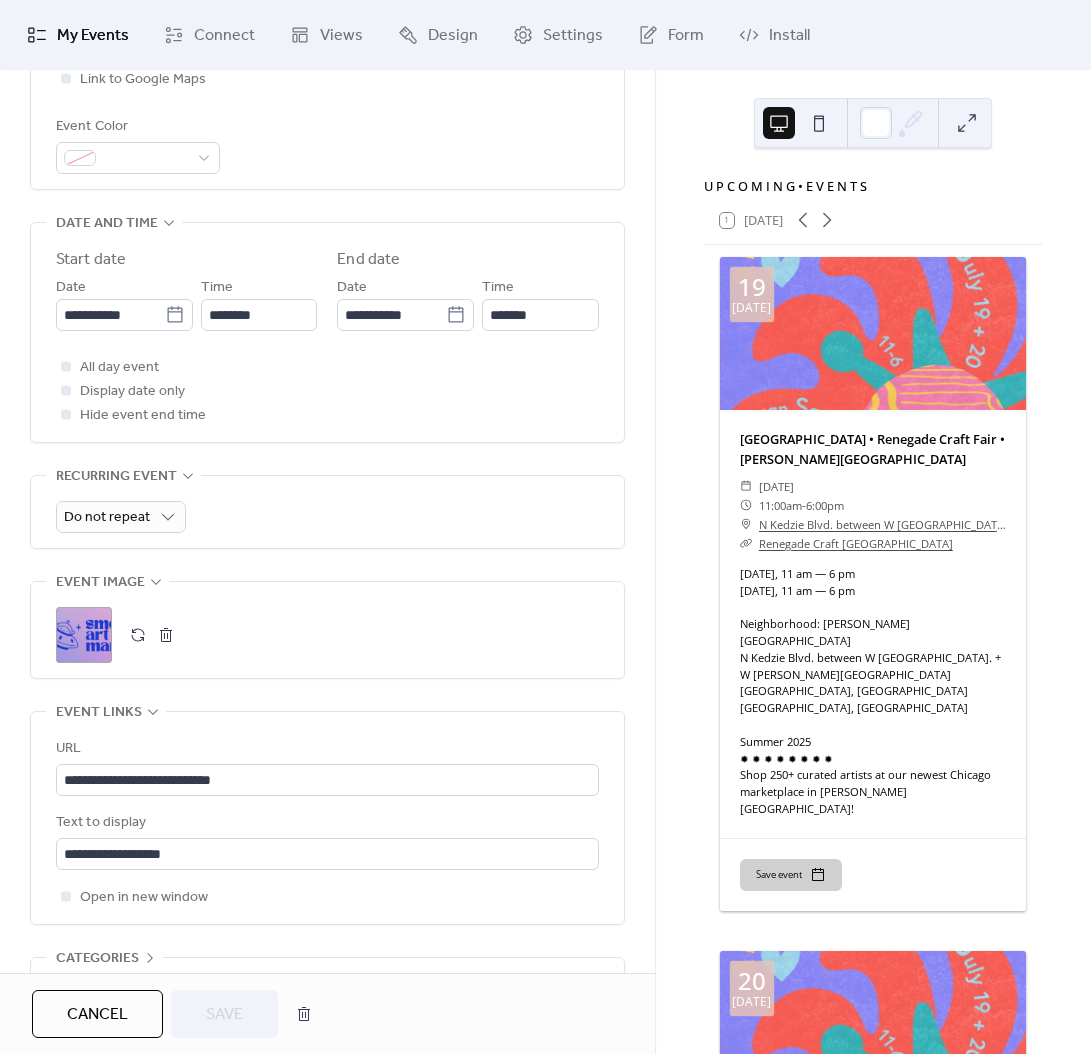 click at bounding box center (166, 635) 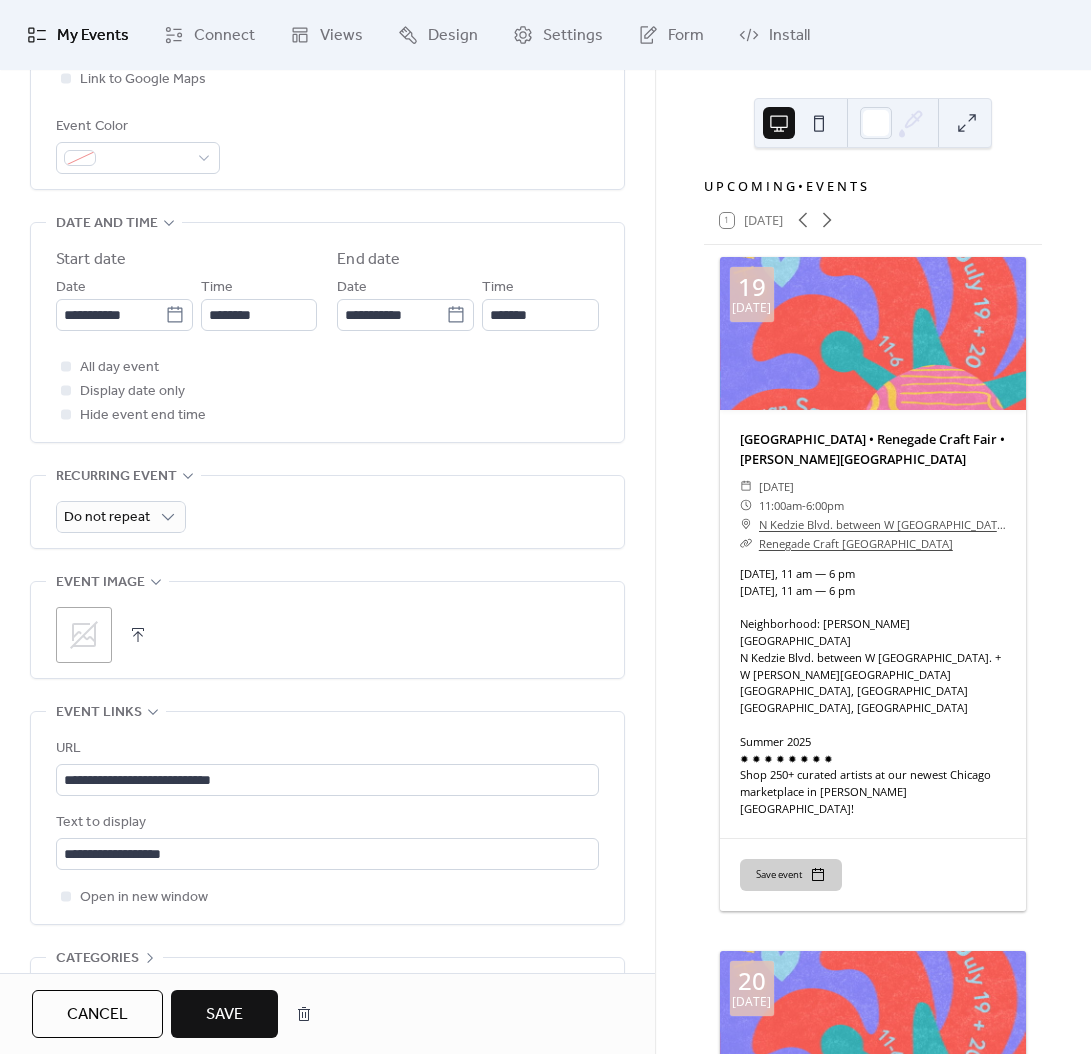 click 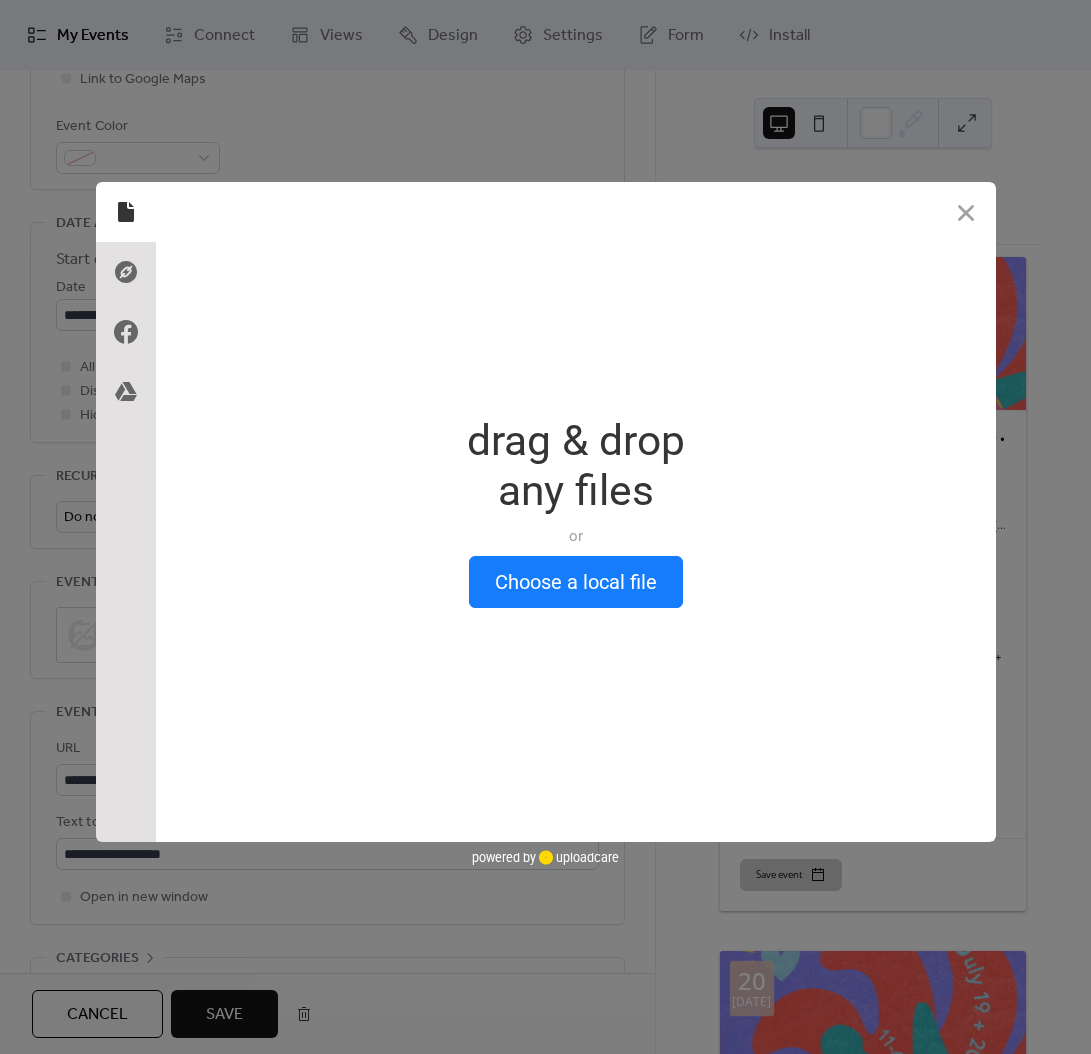 scroll, scrollTop: 540, scrollLeft: 0, axis: vertical 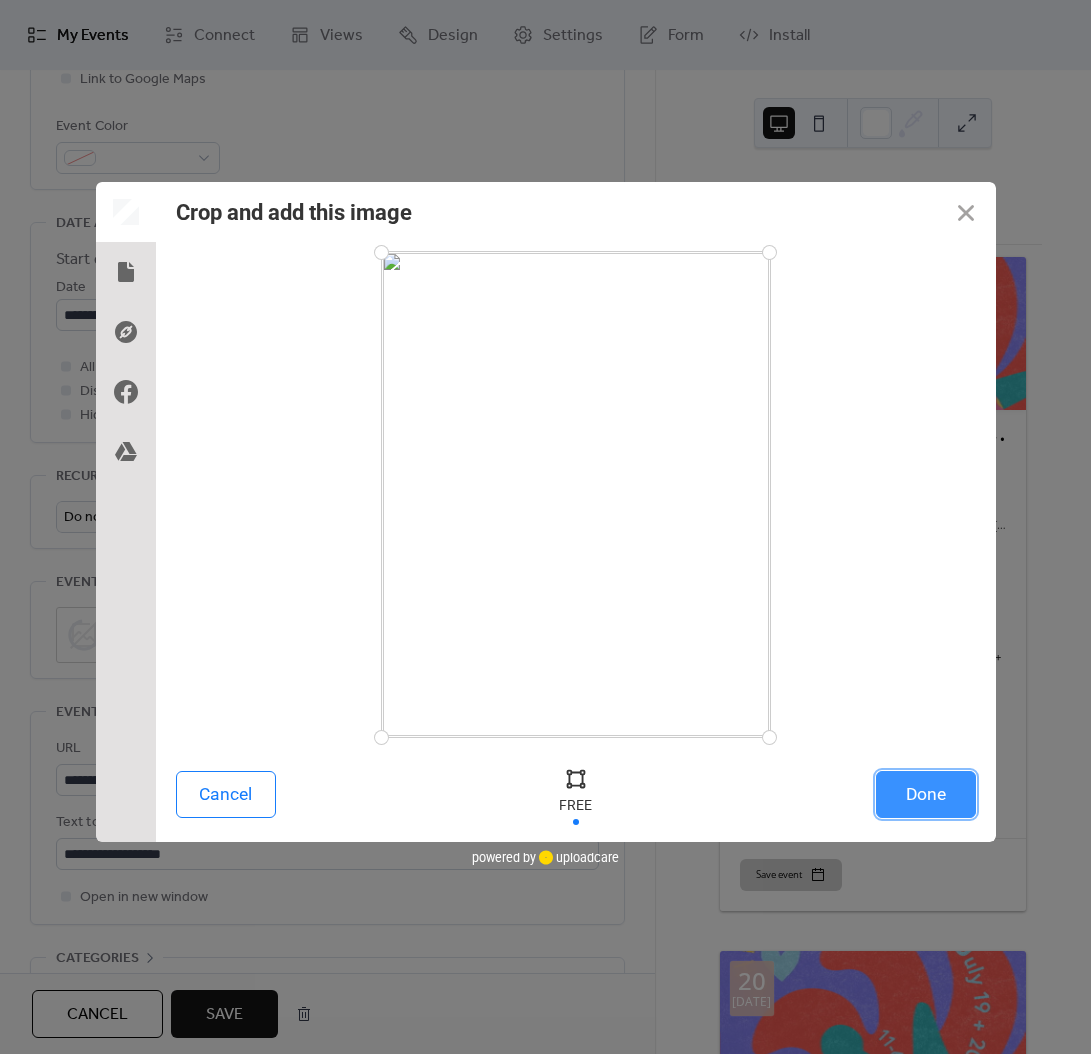 click on "Done" at bounding box center (926, 794) 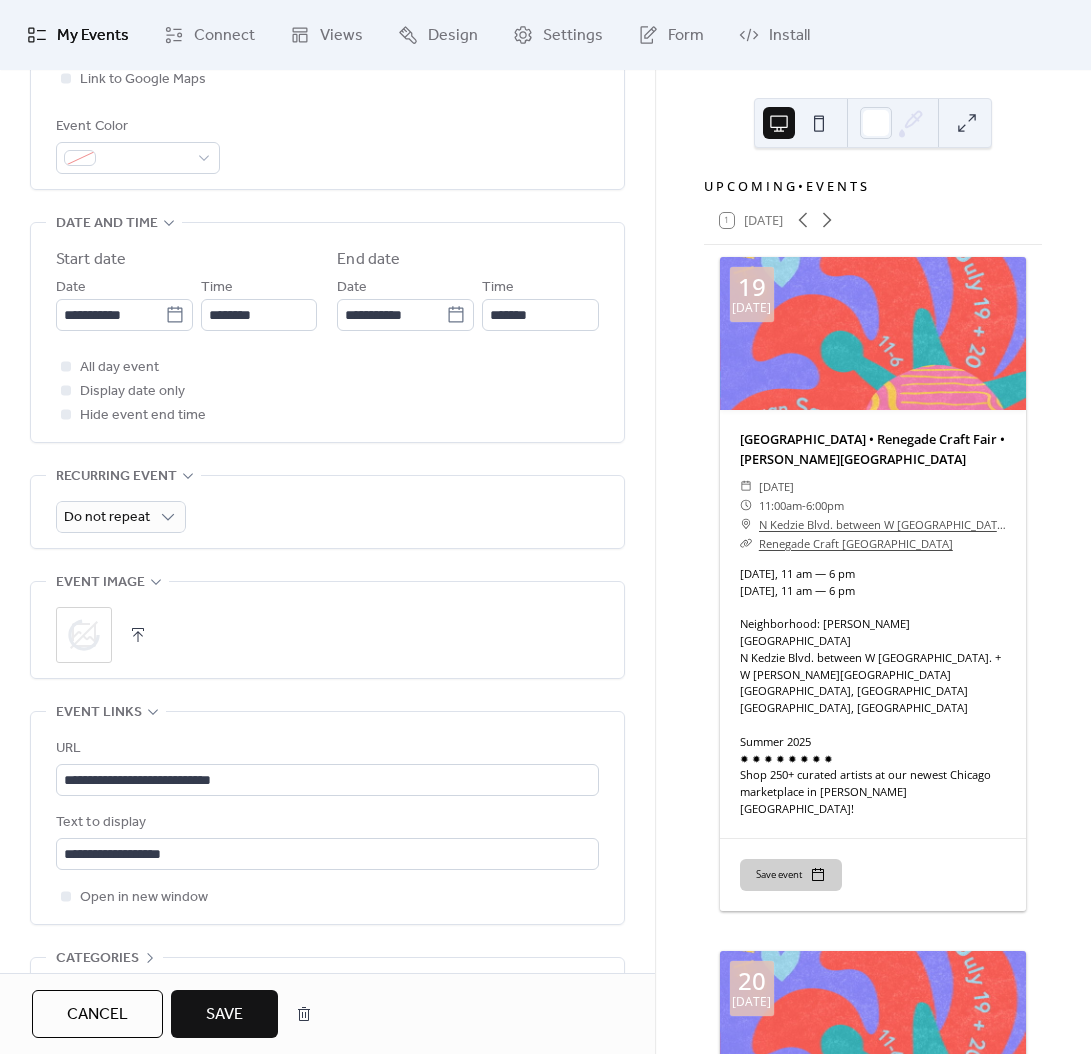click on "Save" at bounding box center [224, 1014] 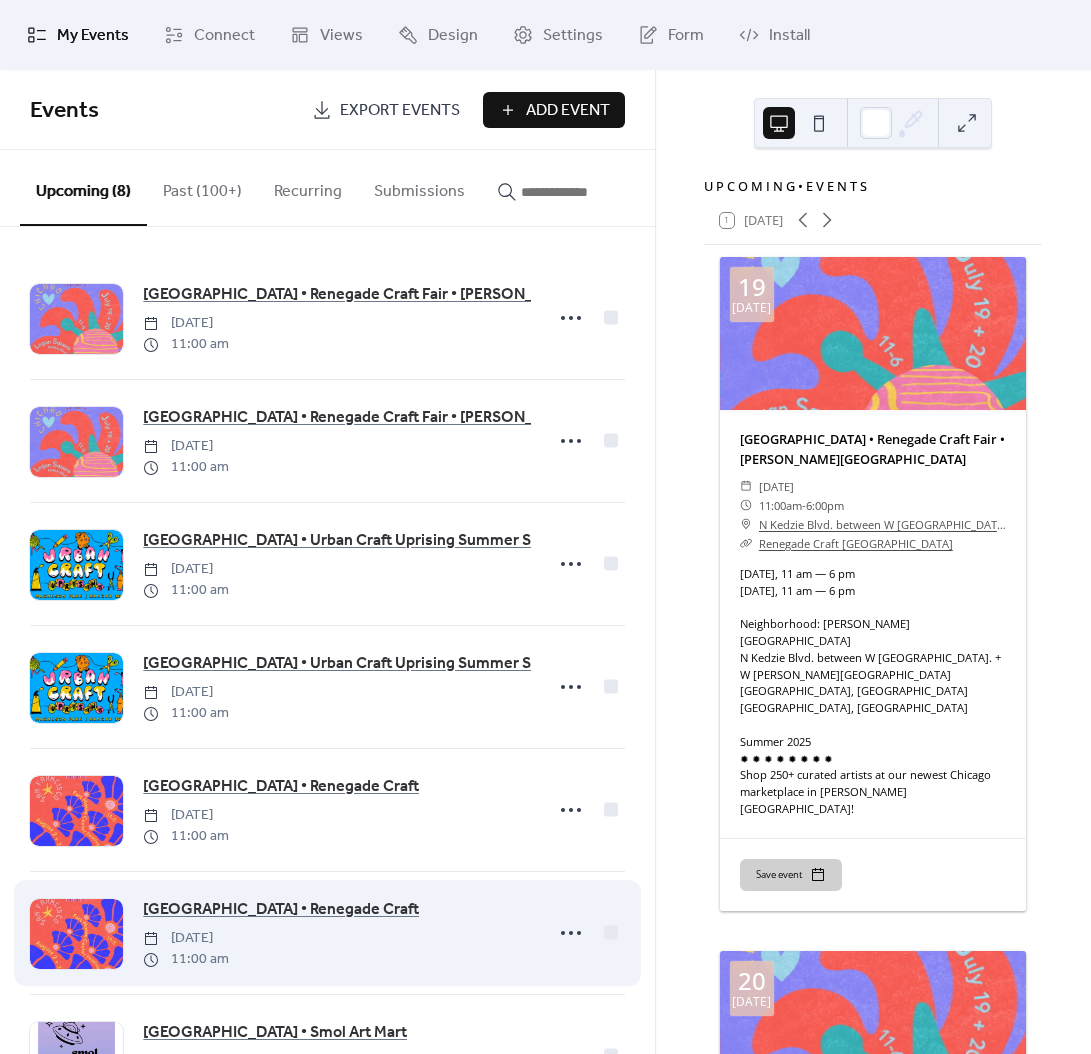 scroll, scrollTop: 222, scrollLeft: 0, axis: vertical 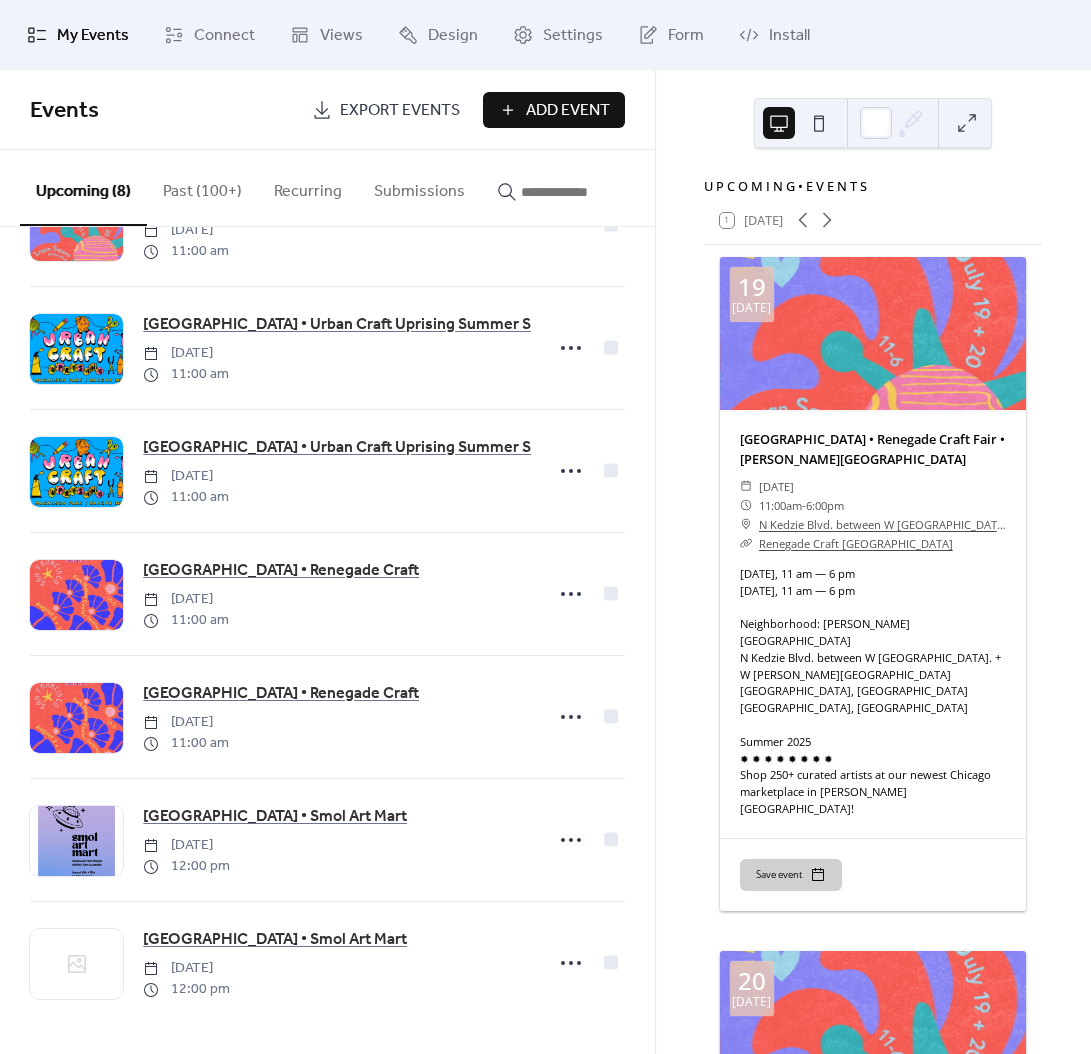 click at bounding box center (76, 964) 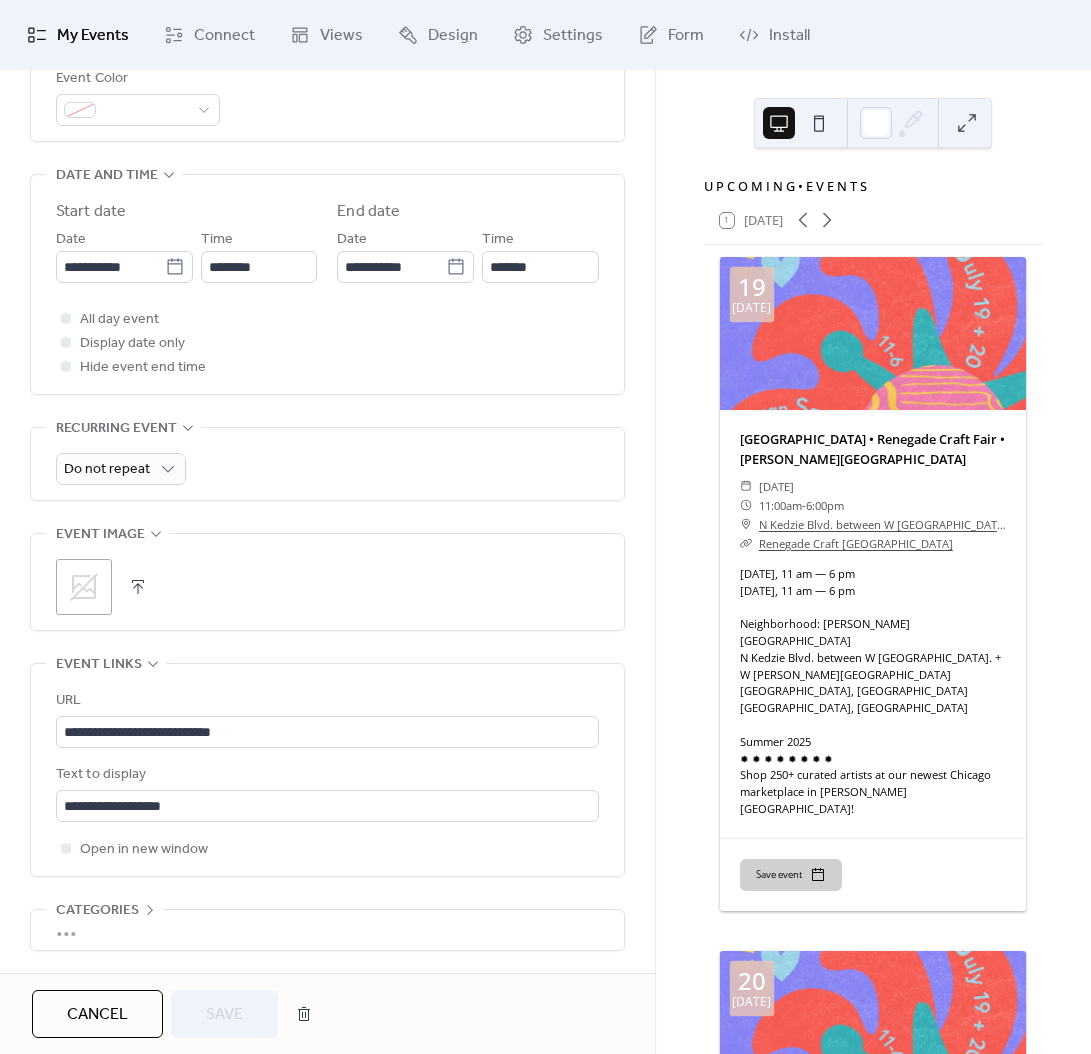 click on ";" at bounding box center (84, 587) 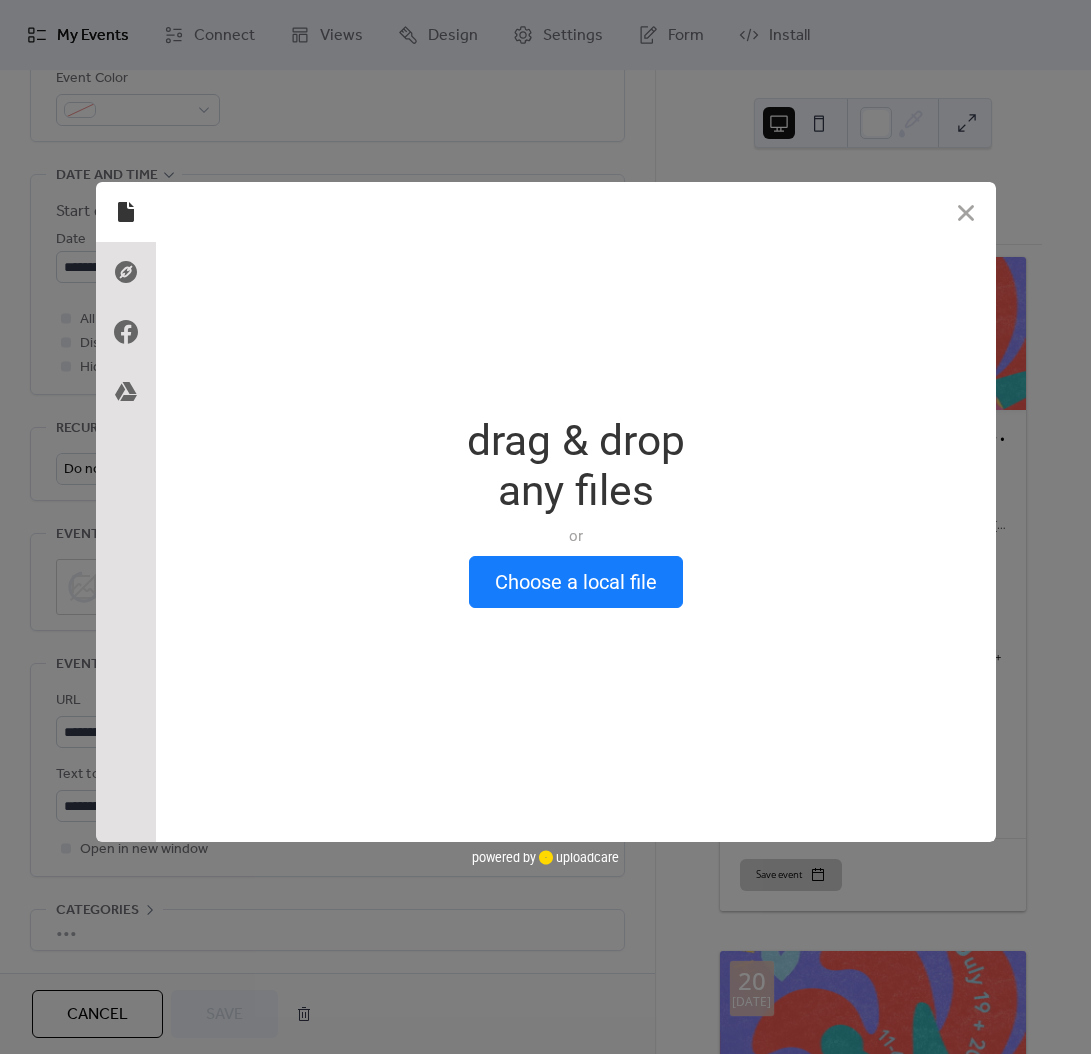 scroll, scrollTop: 588, scrollLeft: 0, axis: vertical 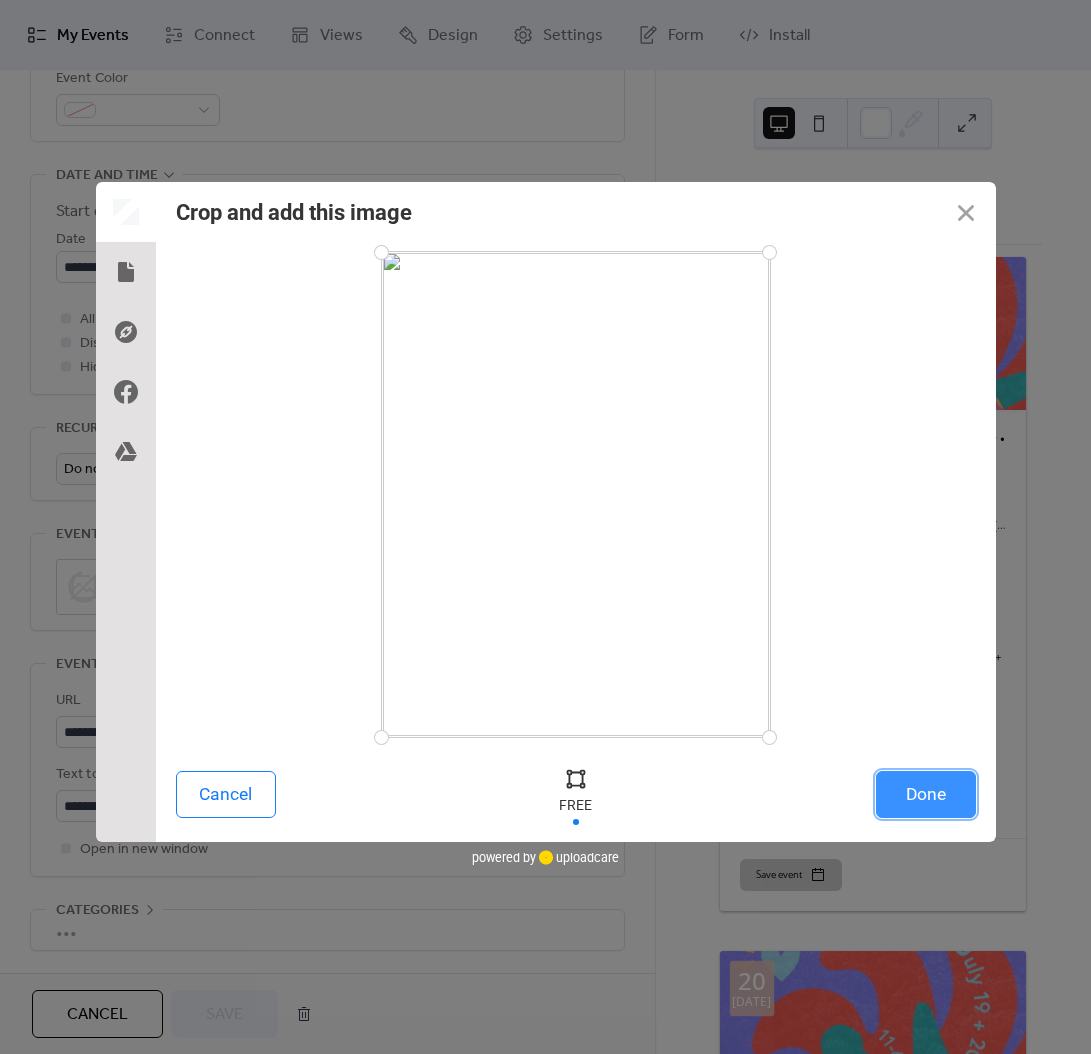 click on "Done" at bounding box center [926, 794] 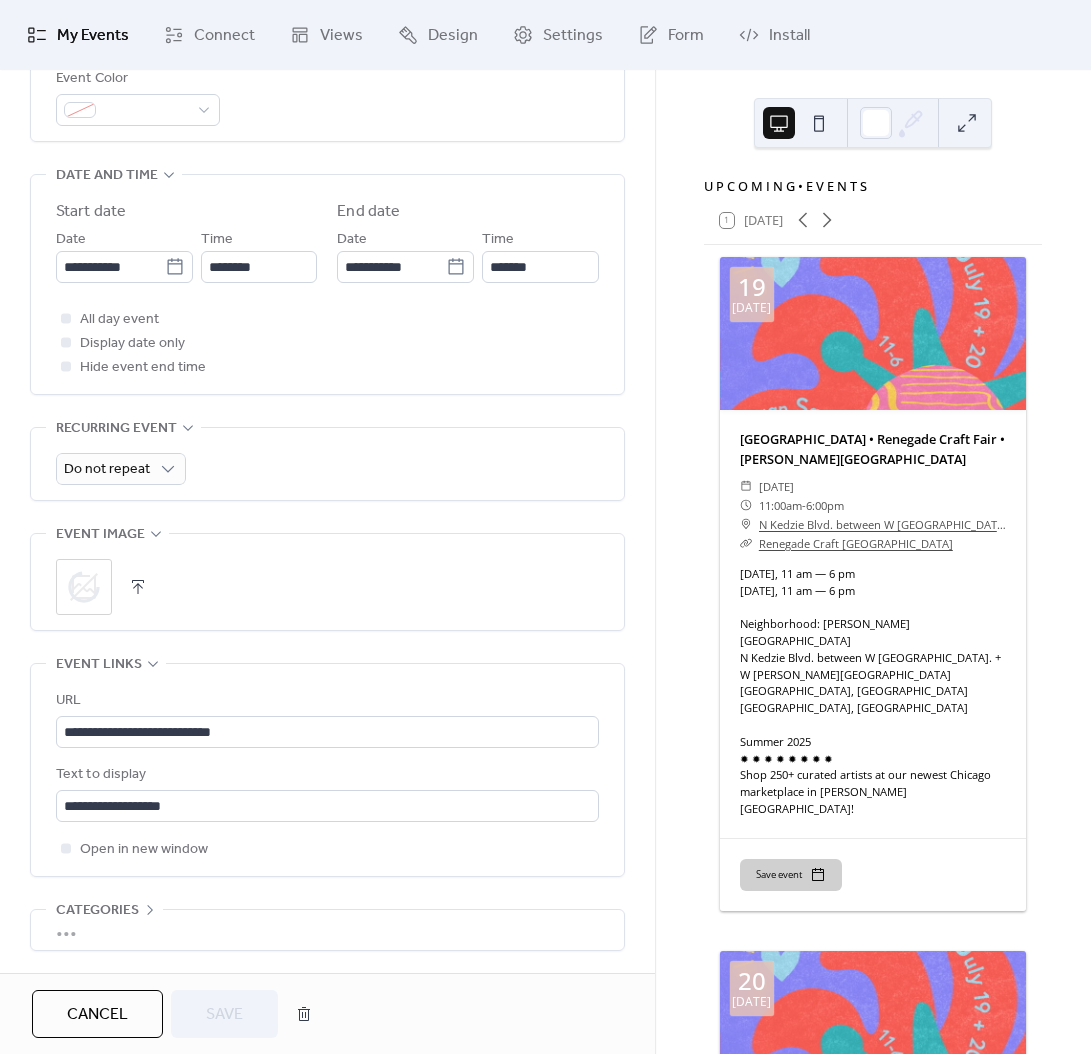 scroll, scrollTop: 684, scrollLeft: 0, axis: vertical 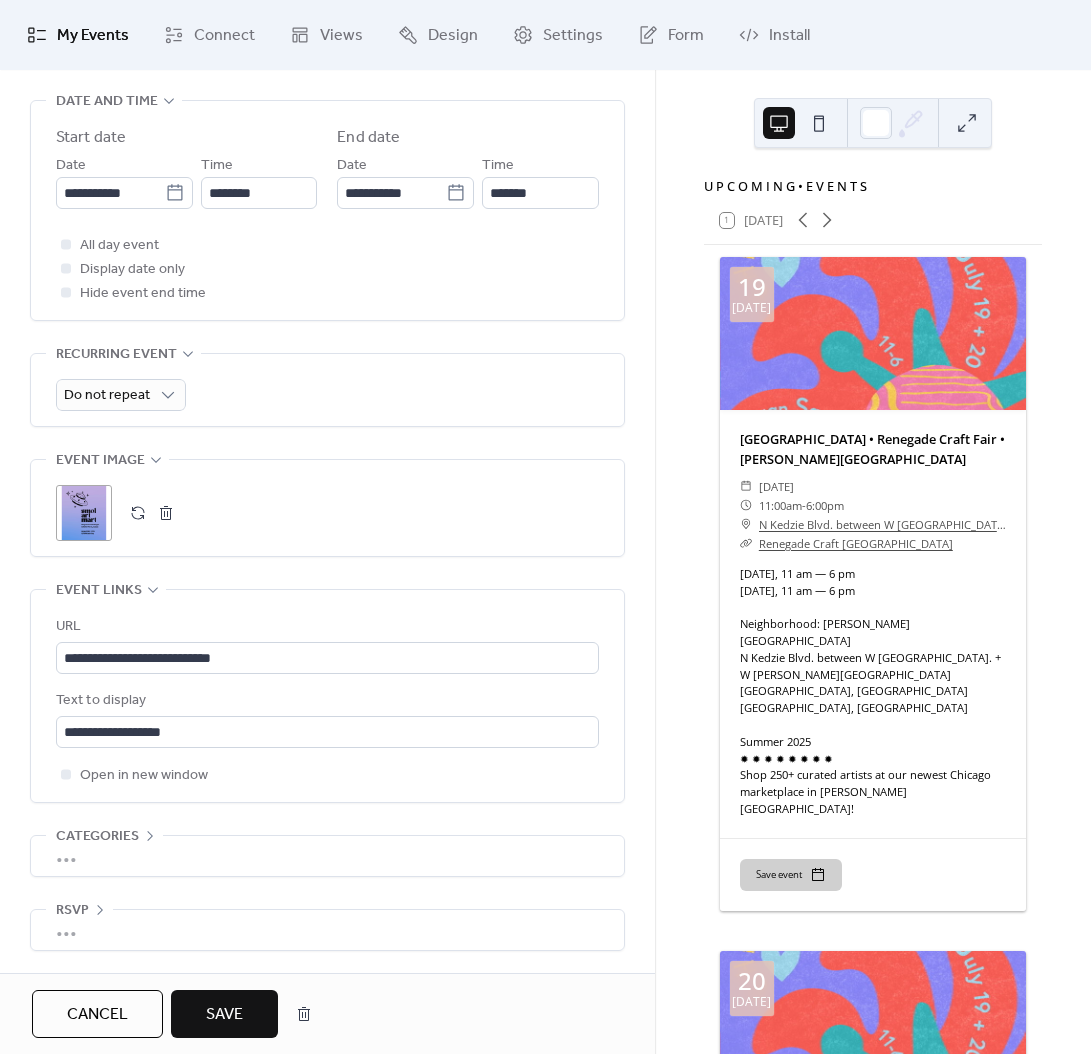 click on "Save" at bounding box center (224, 1015) 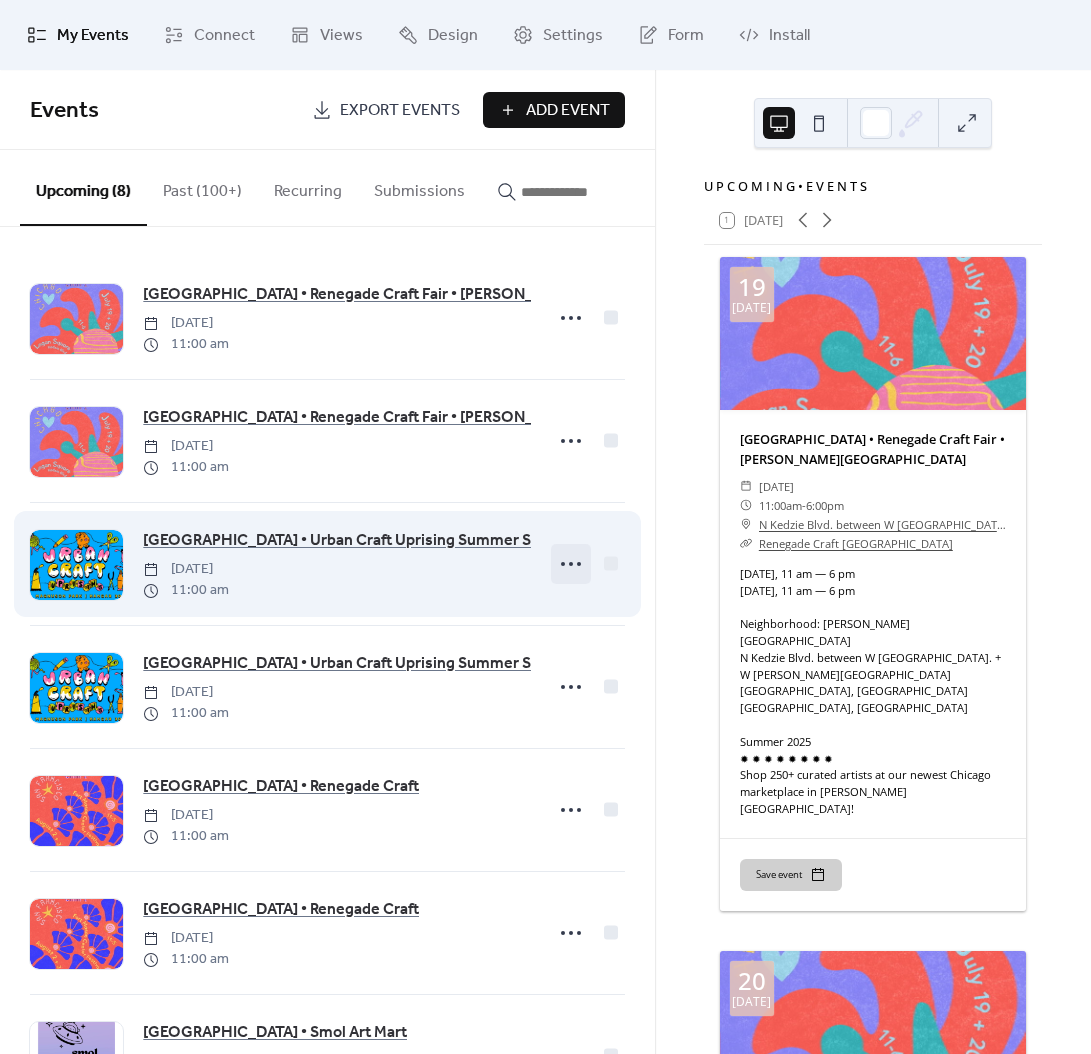click 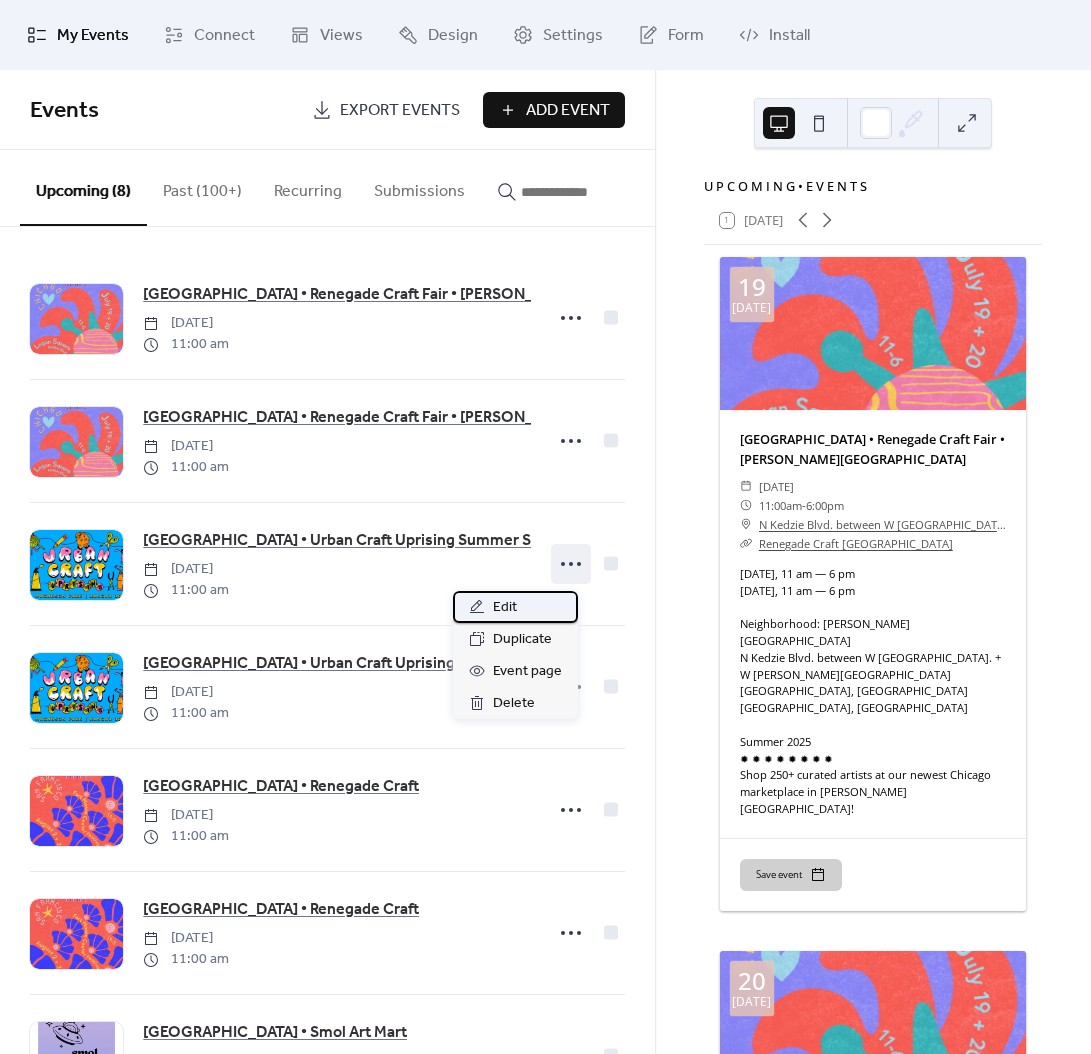 click on "Edit" at bounding box center (515, 607) 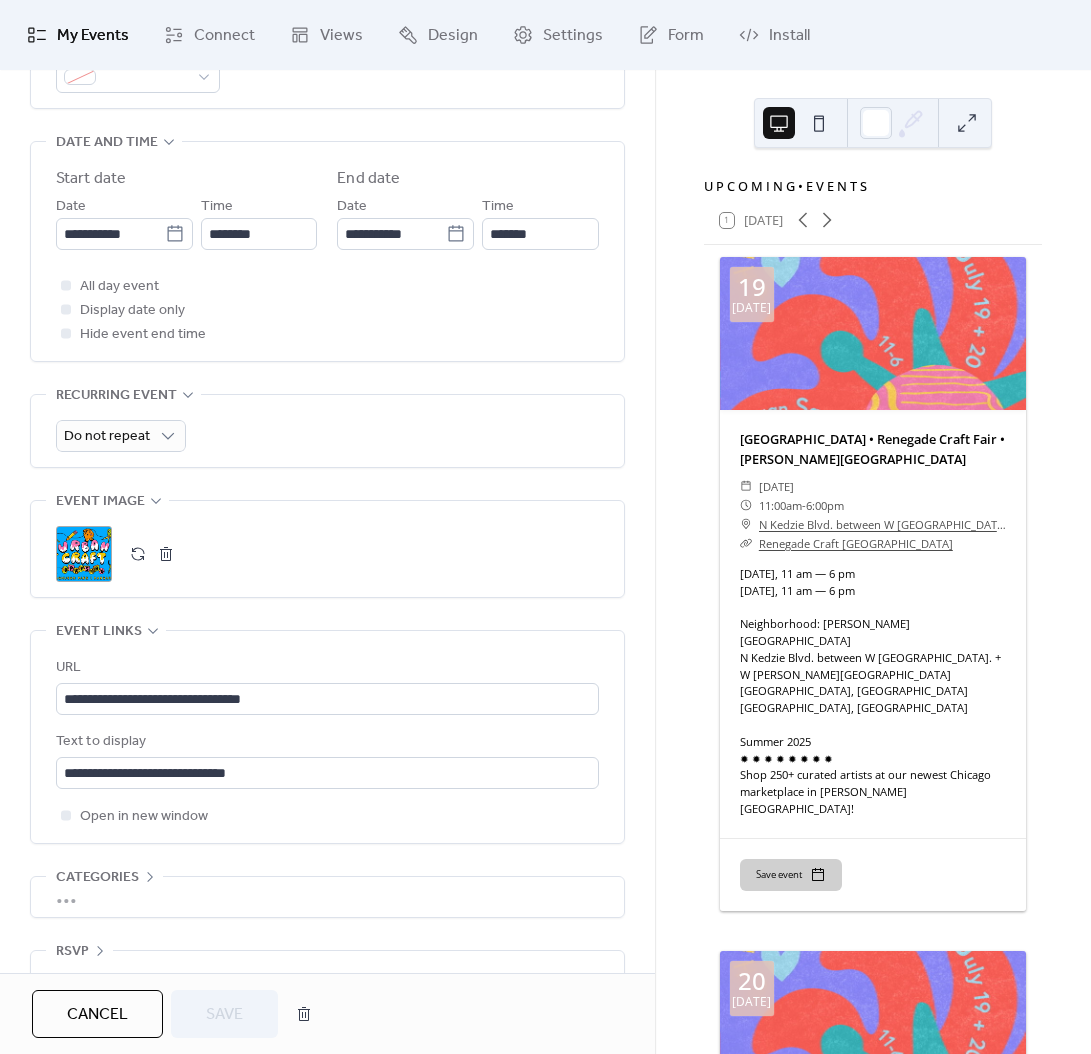 scroll, scrollTop: 684, scrollLeft: 0, axis: vertical 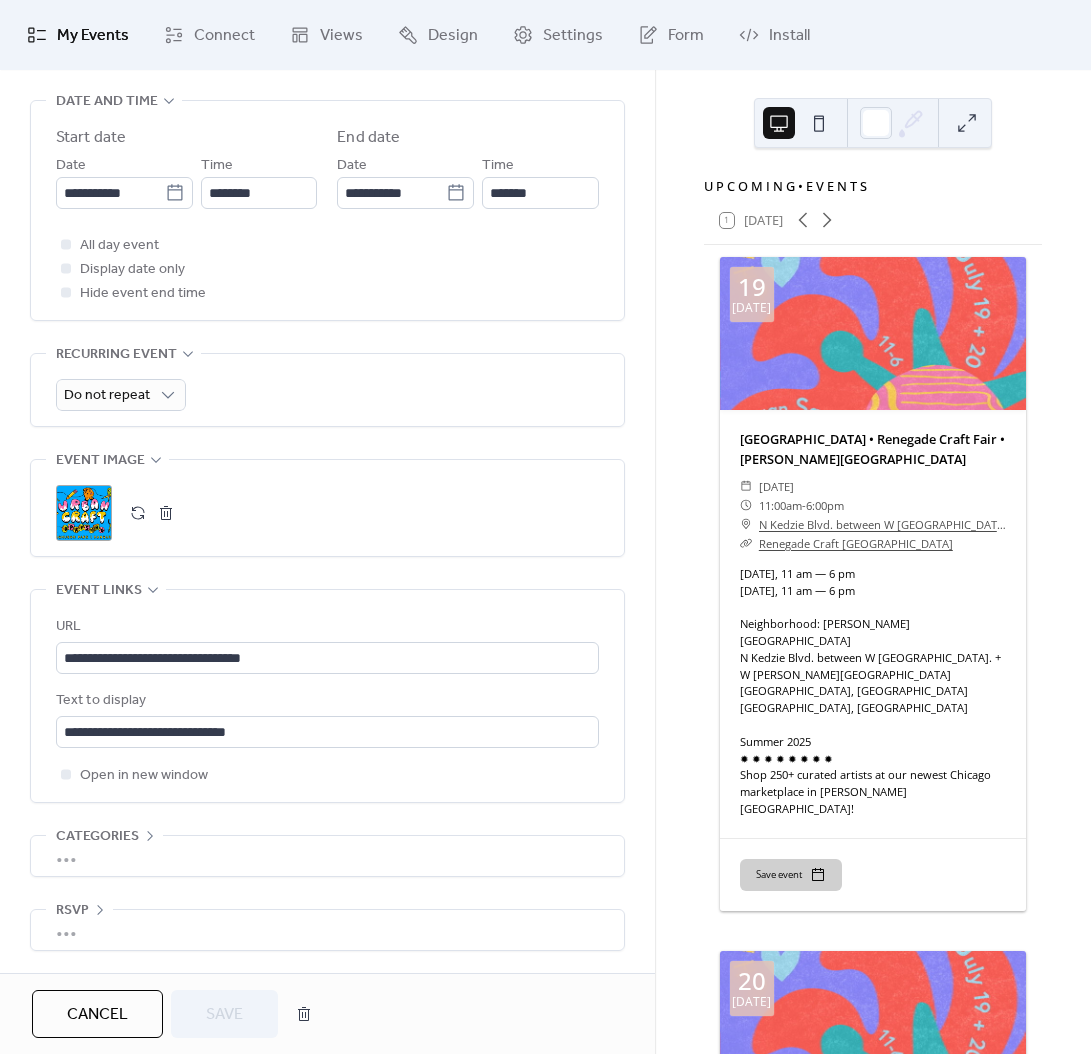 click at bounding box center [166, 513] 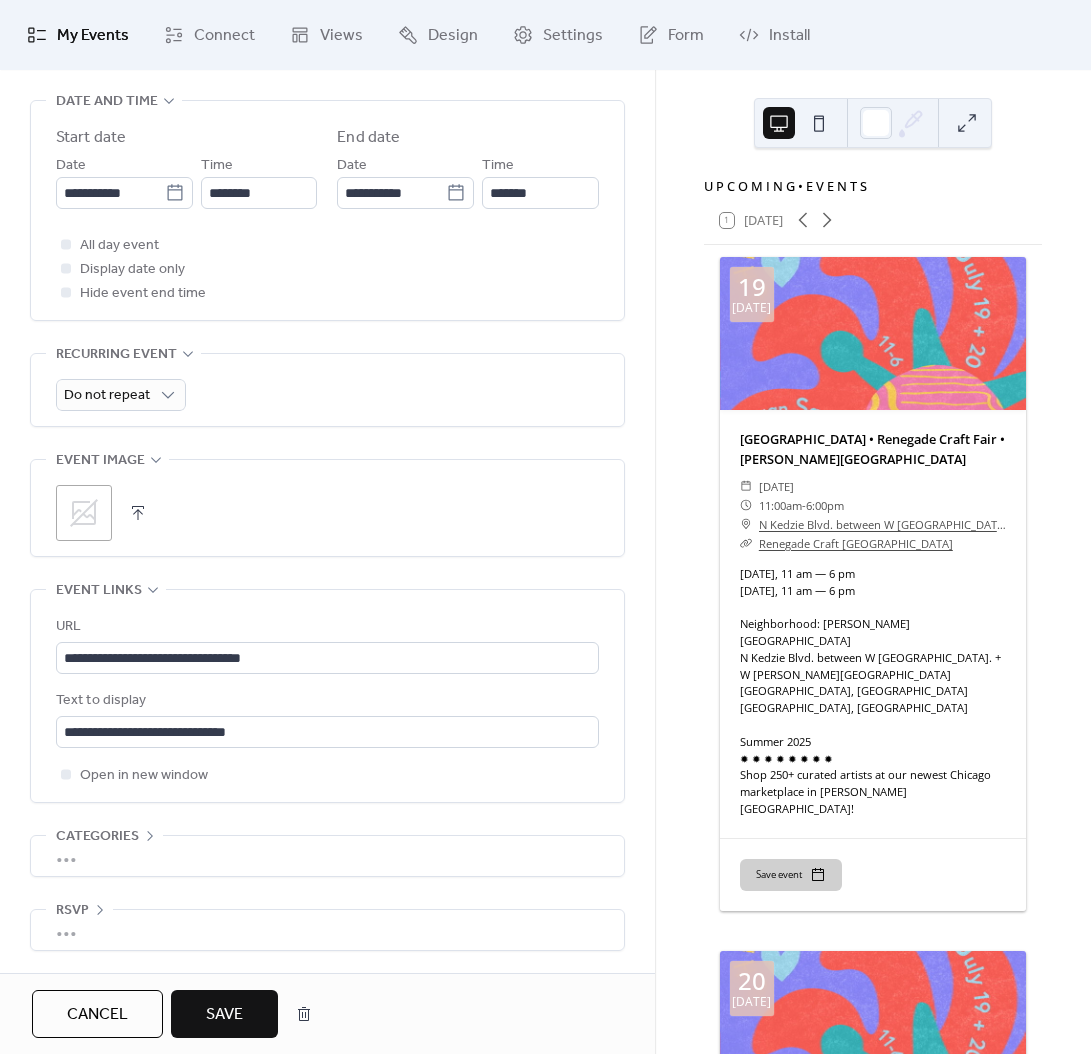 click 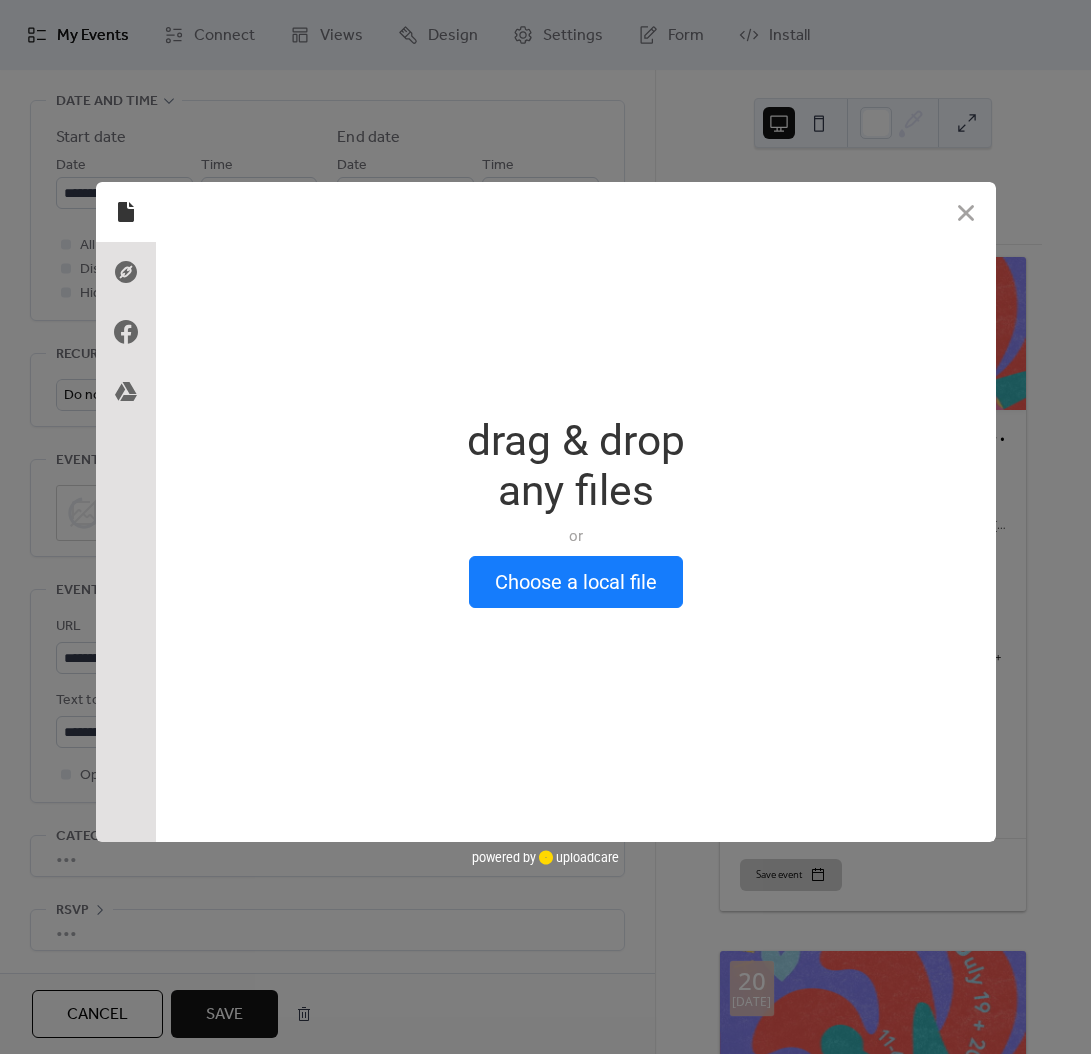 scroll, scrollTop: 684, scrollLeft: 0, axis: vertical 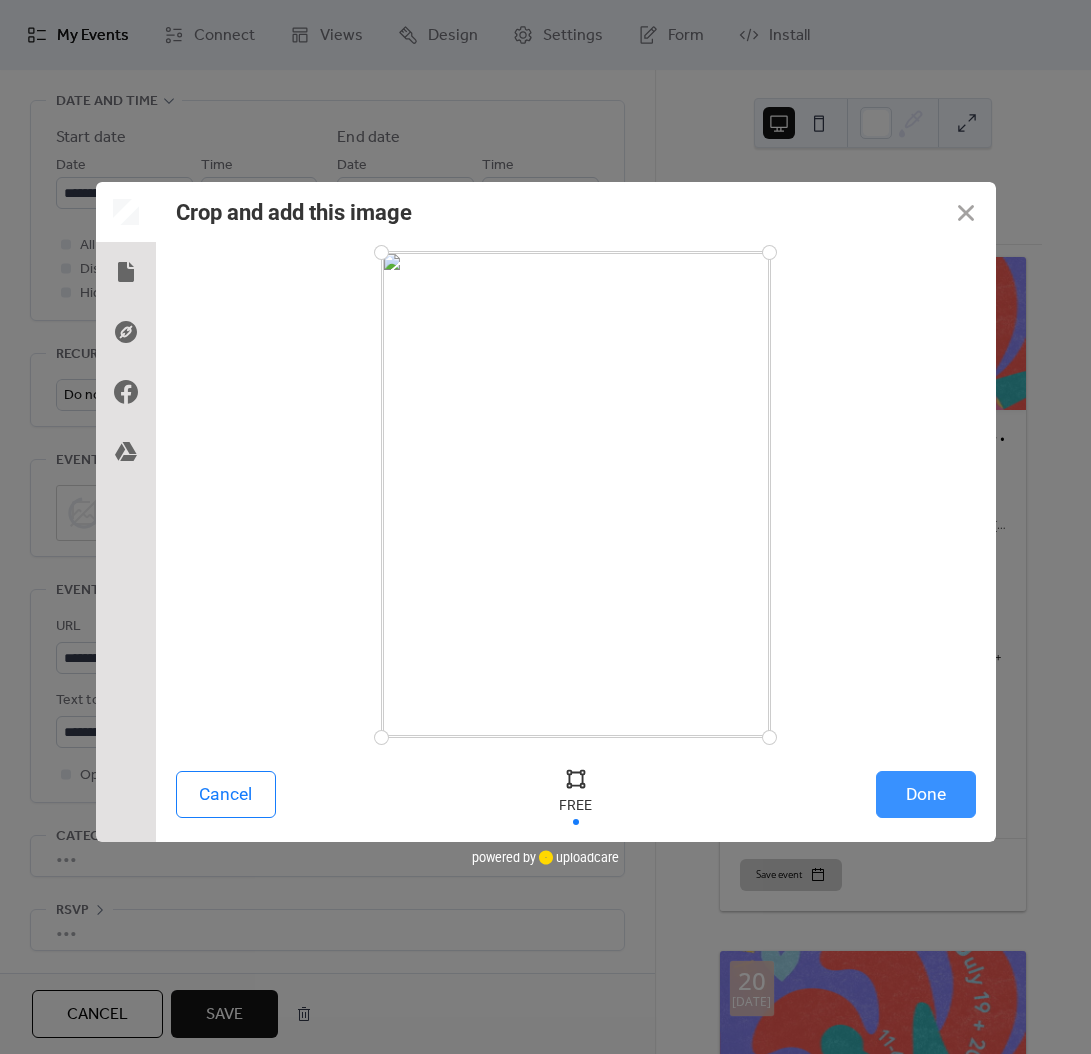 click on "Done" at bounding box center (926, 794) 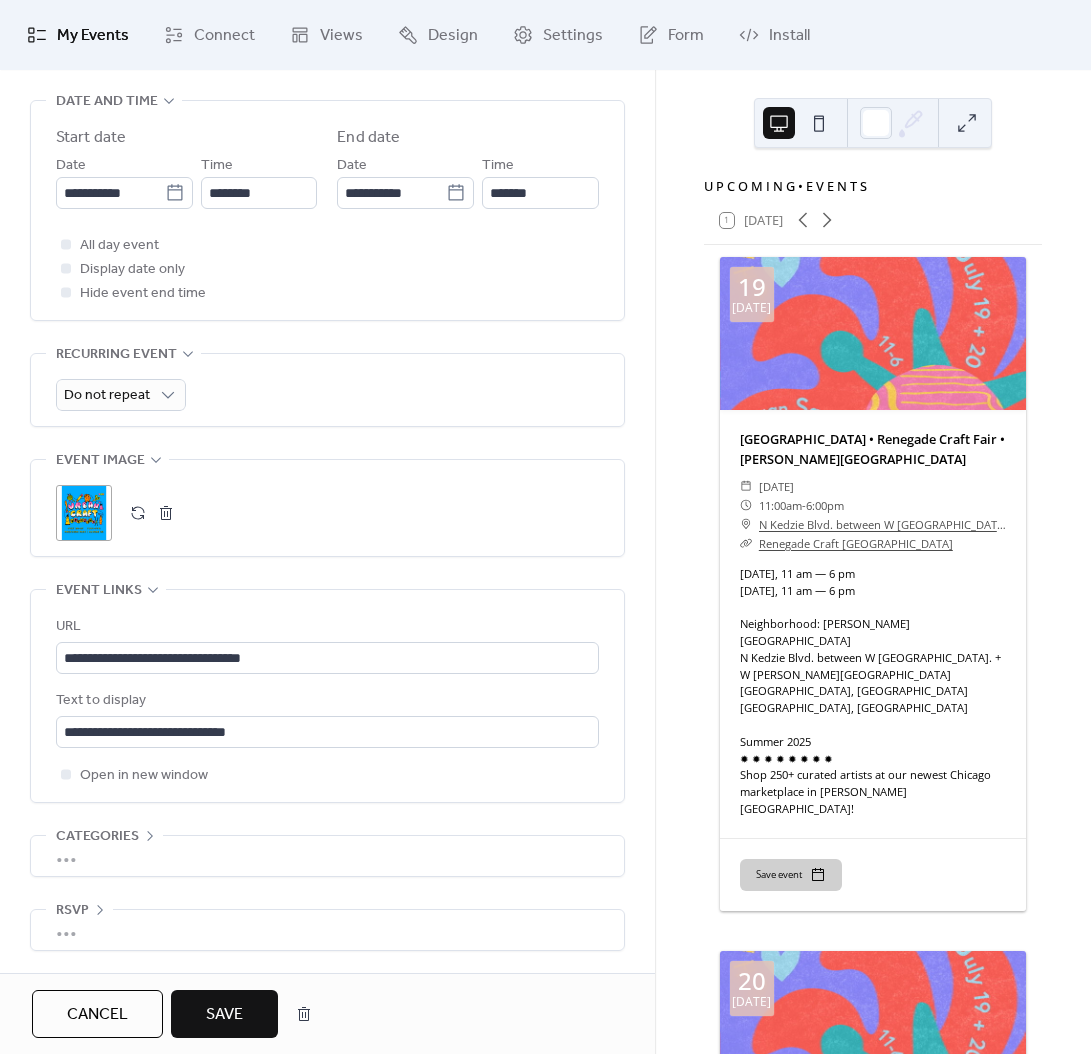 click on "Save" at bounding box center [224, 1015] 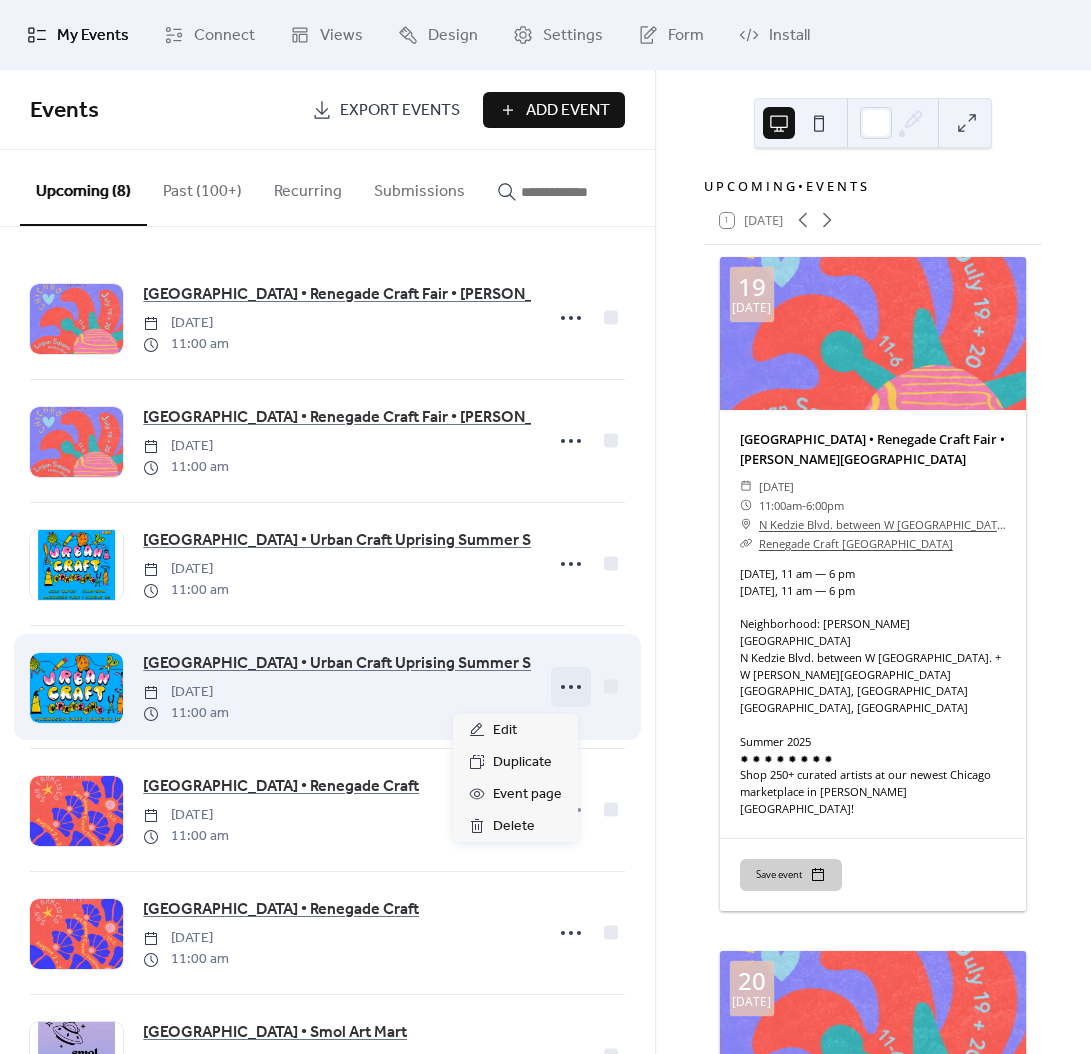 click 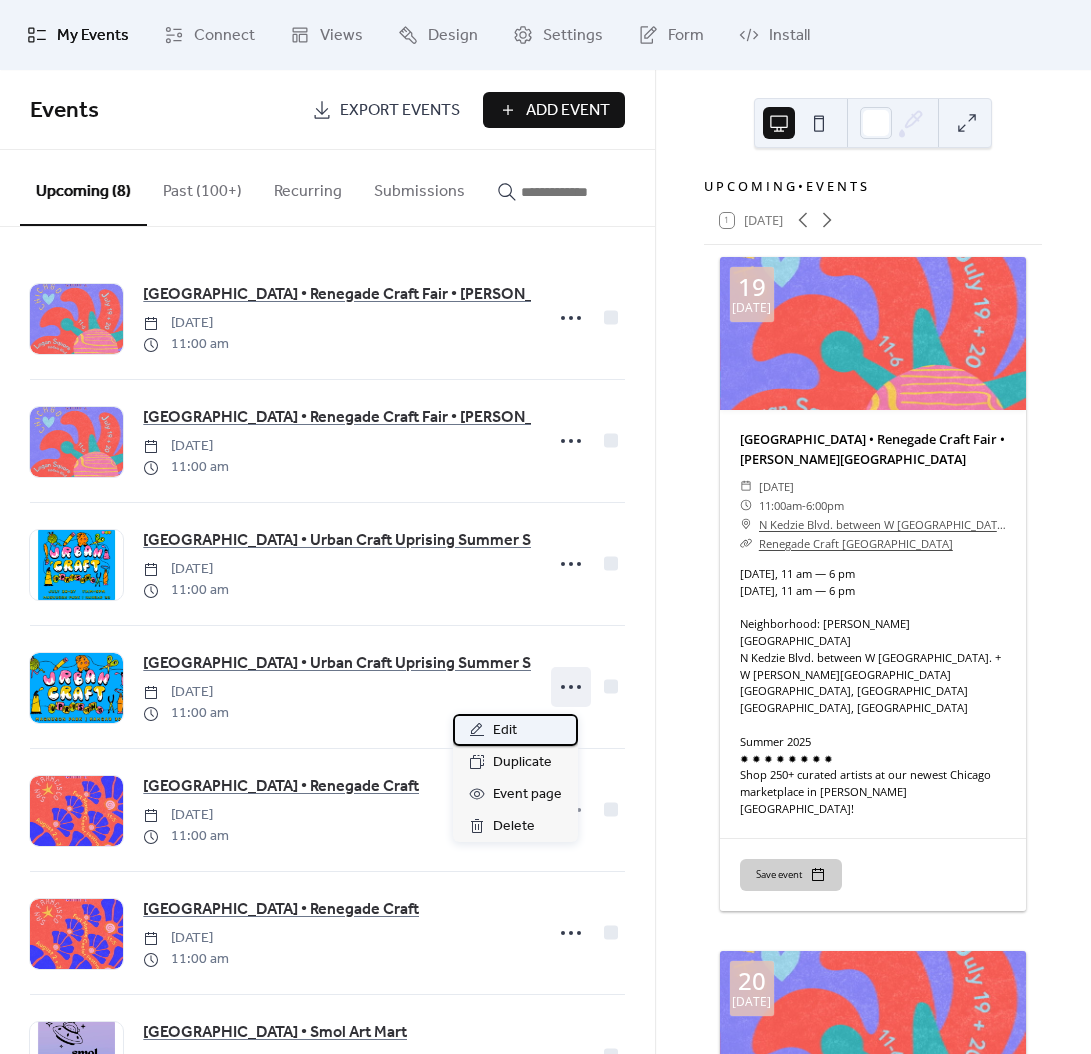click on "Edit" at bounding box center [505, 731] 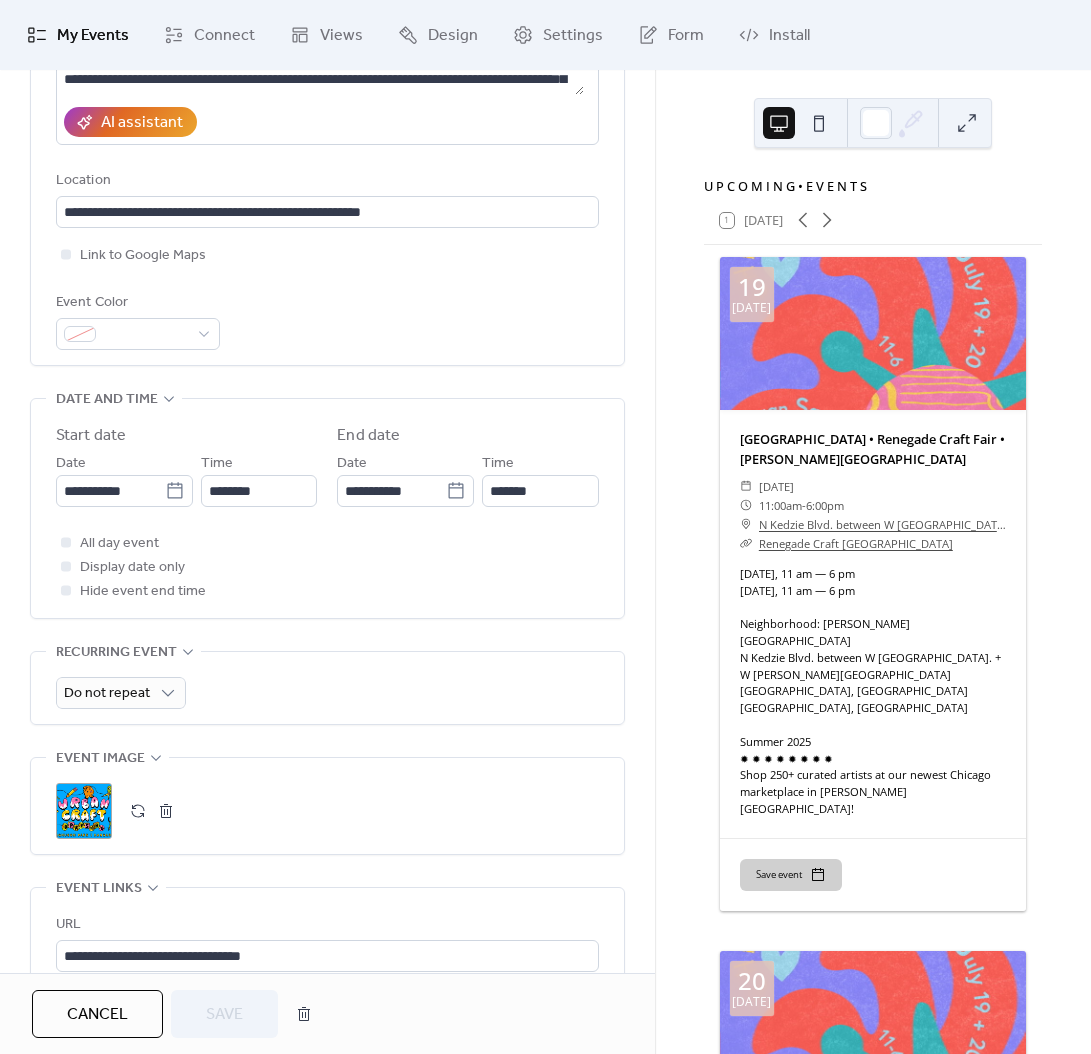 scroll, scrollTop: 564, scrollLeft: 0, axis: vertical 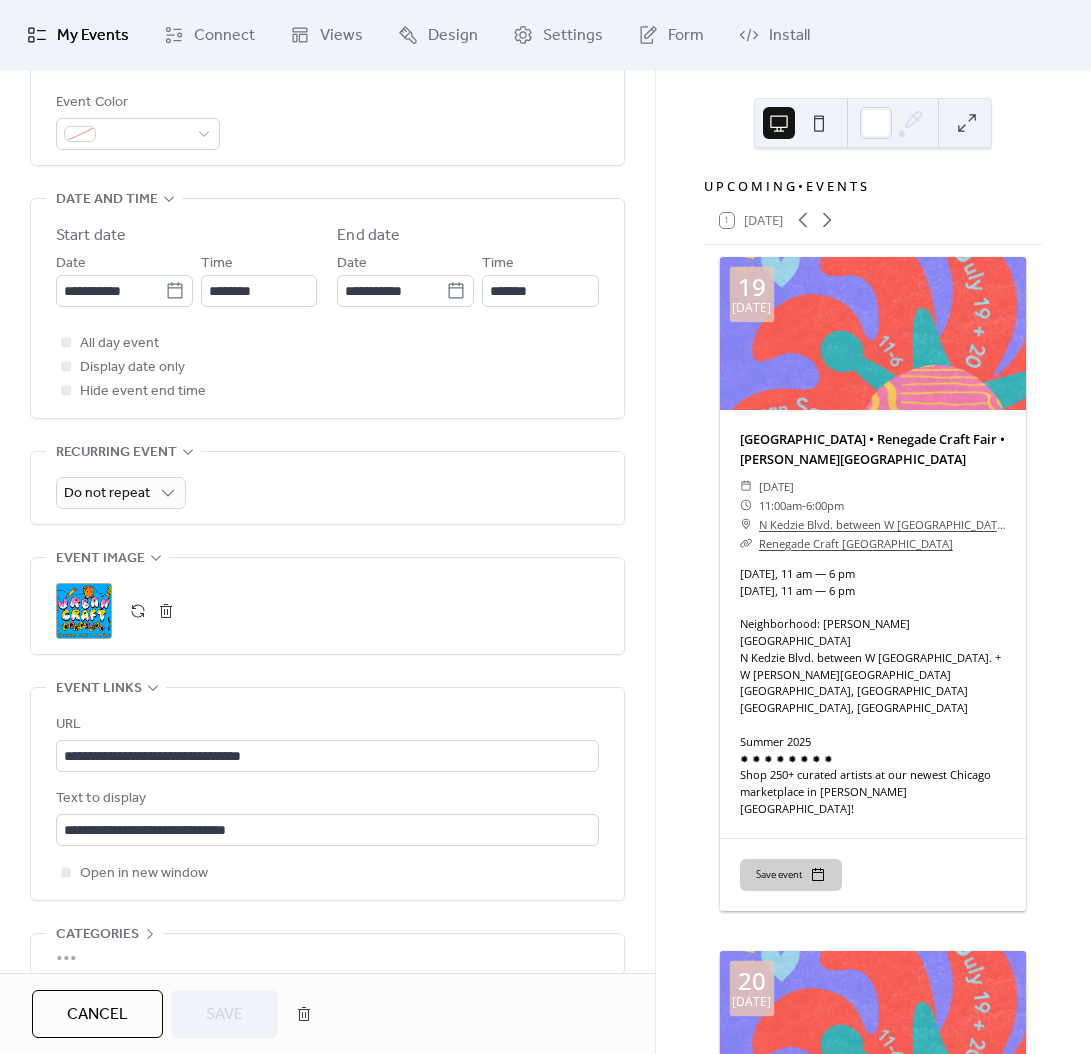 click at bounding box center (166, 611) 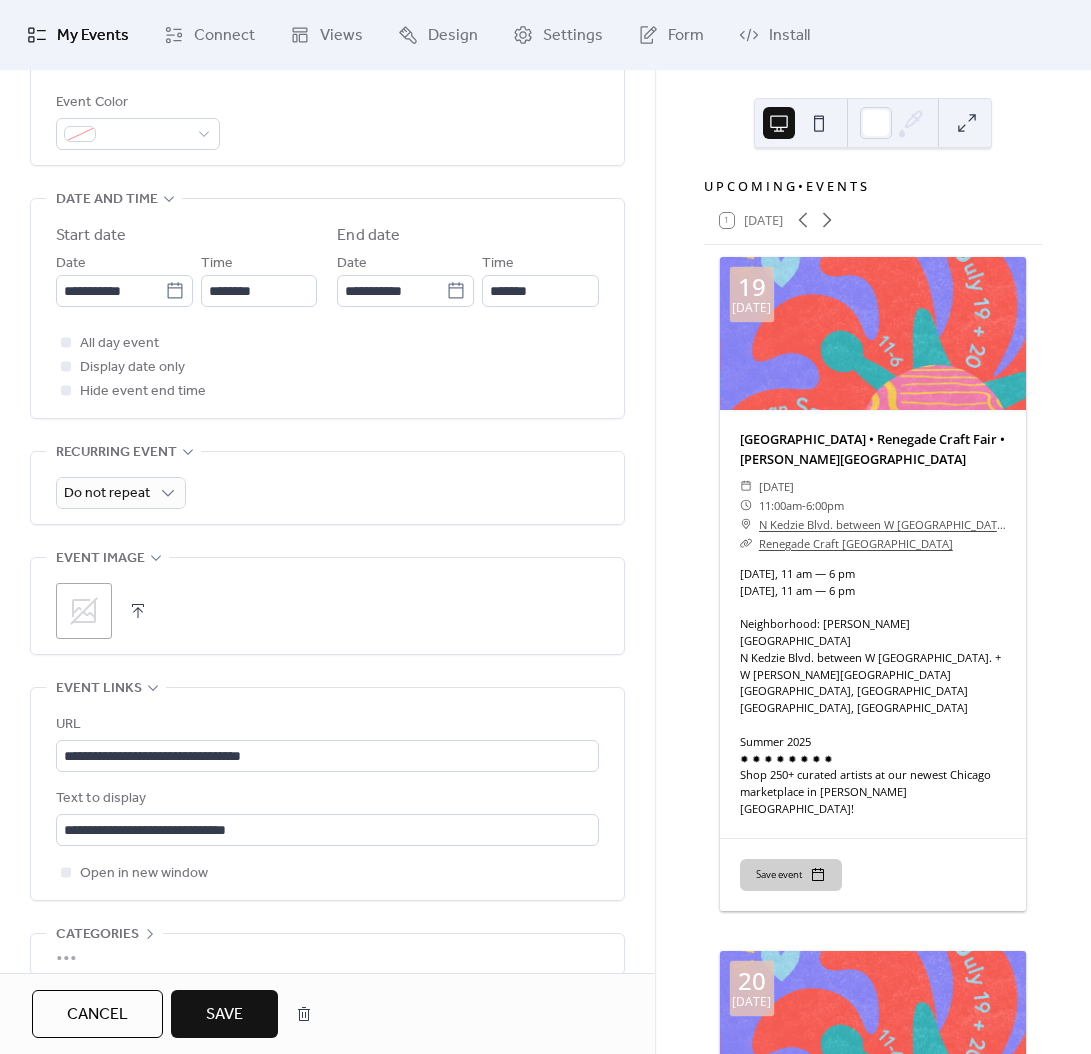 click 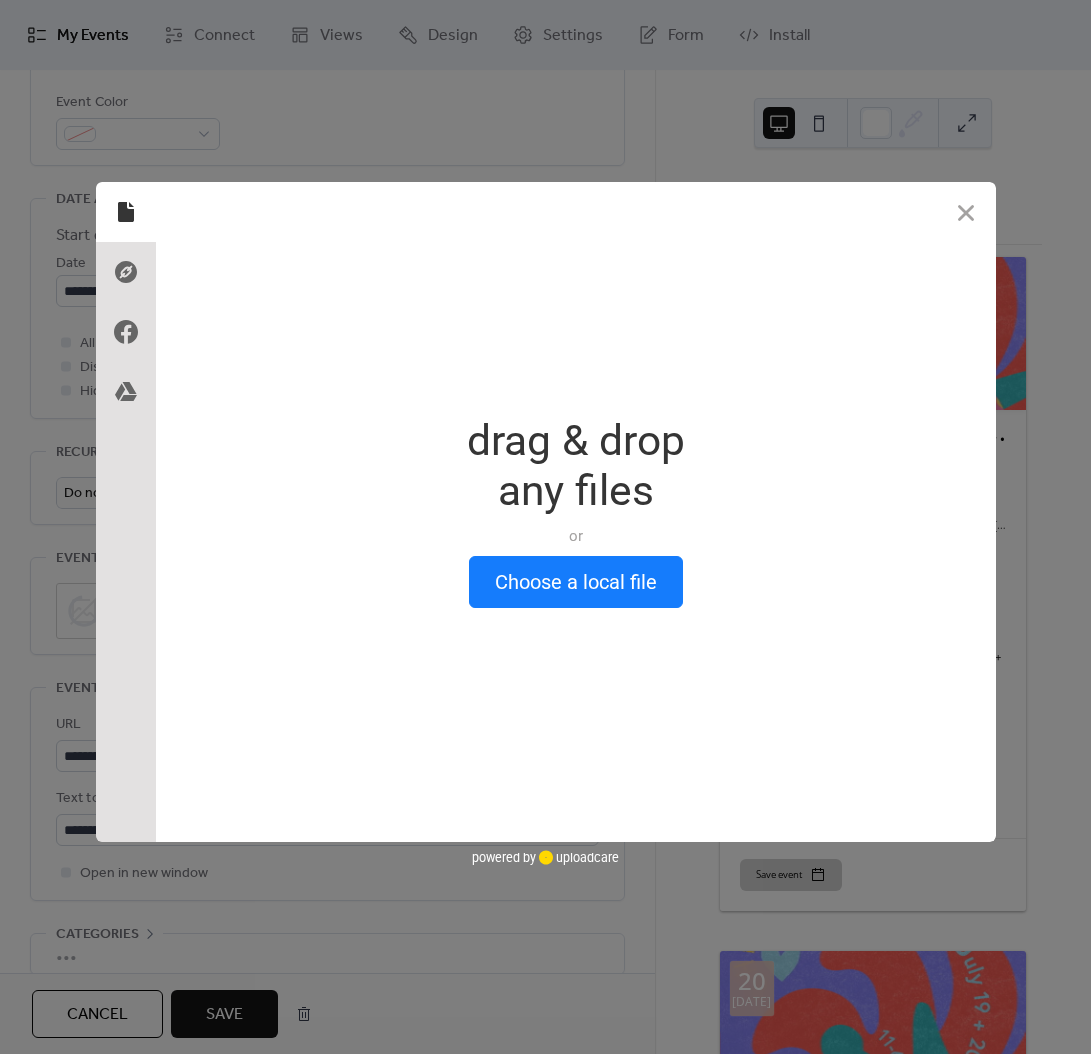 scroll, scrollTop: 564, scrollLeft: 0, axis: vertical 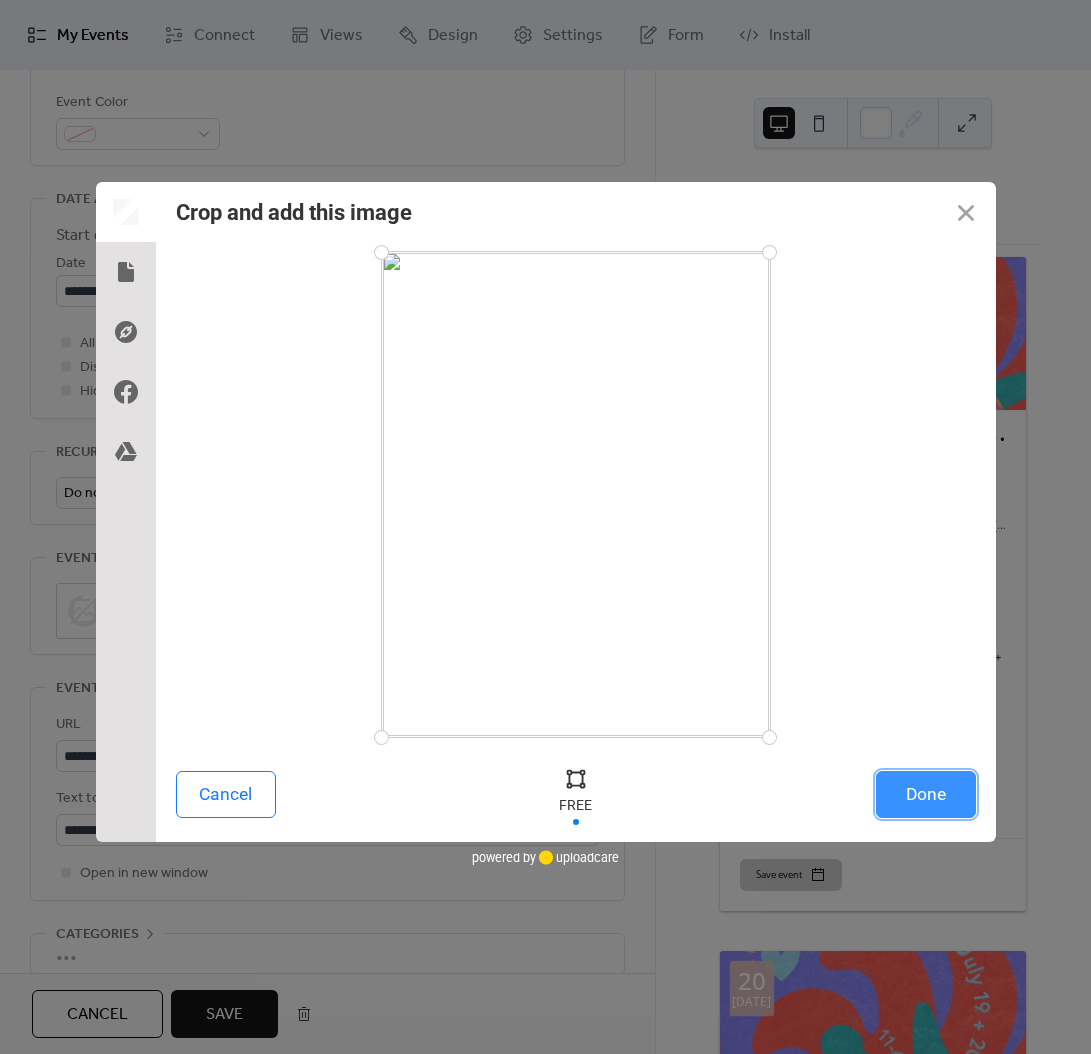 click on "Done" at bounding box center (926, 794) 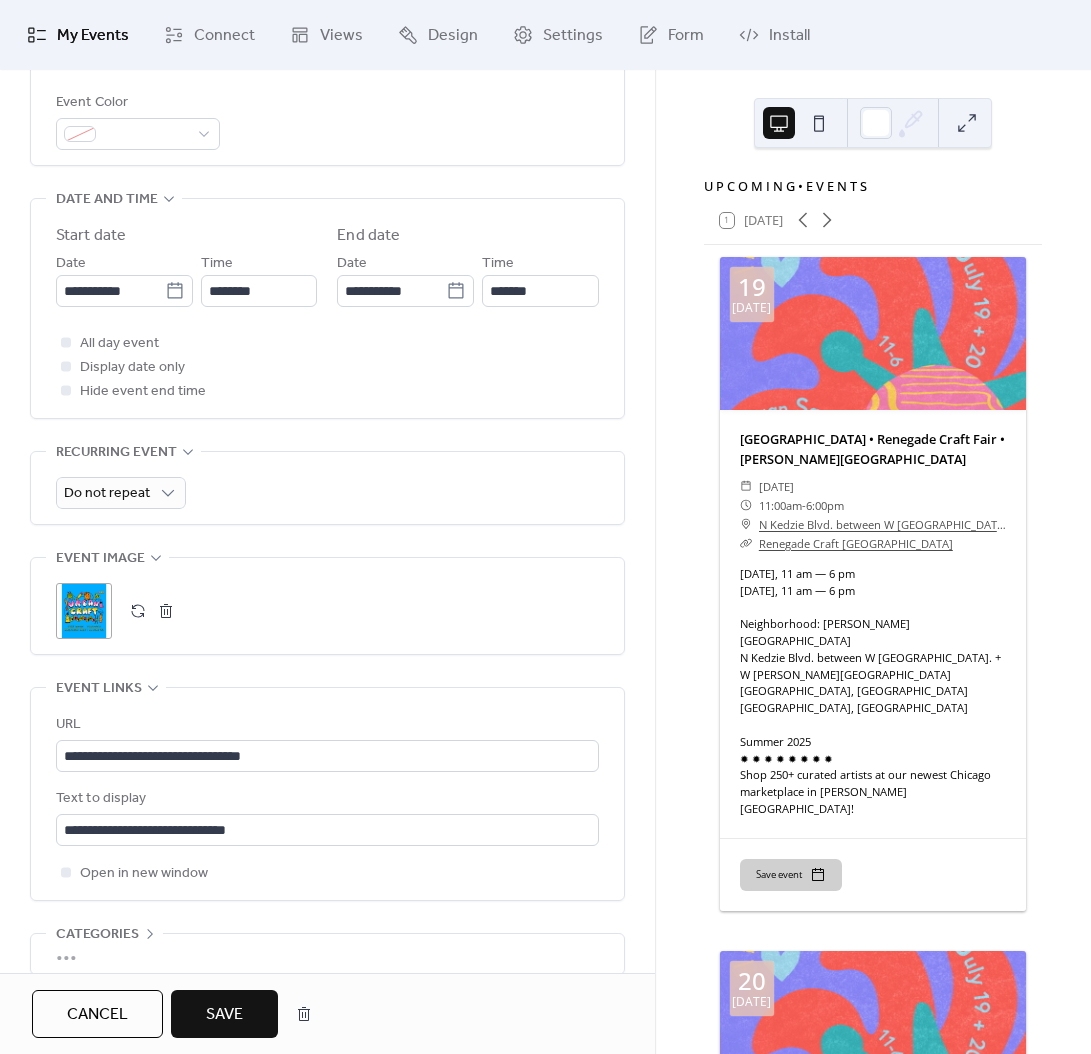 click on "Save" at bounding box center (224, 1015) 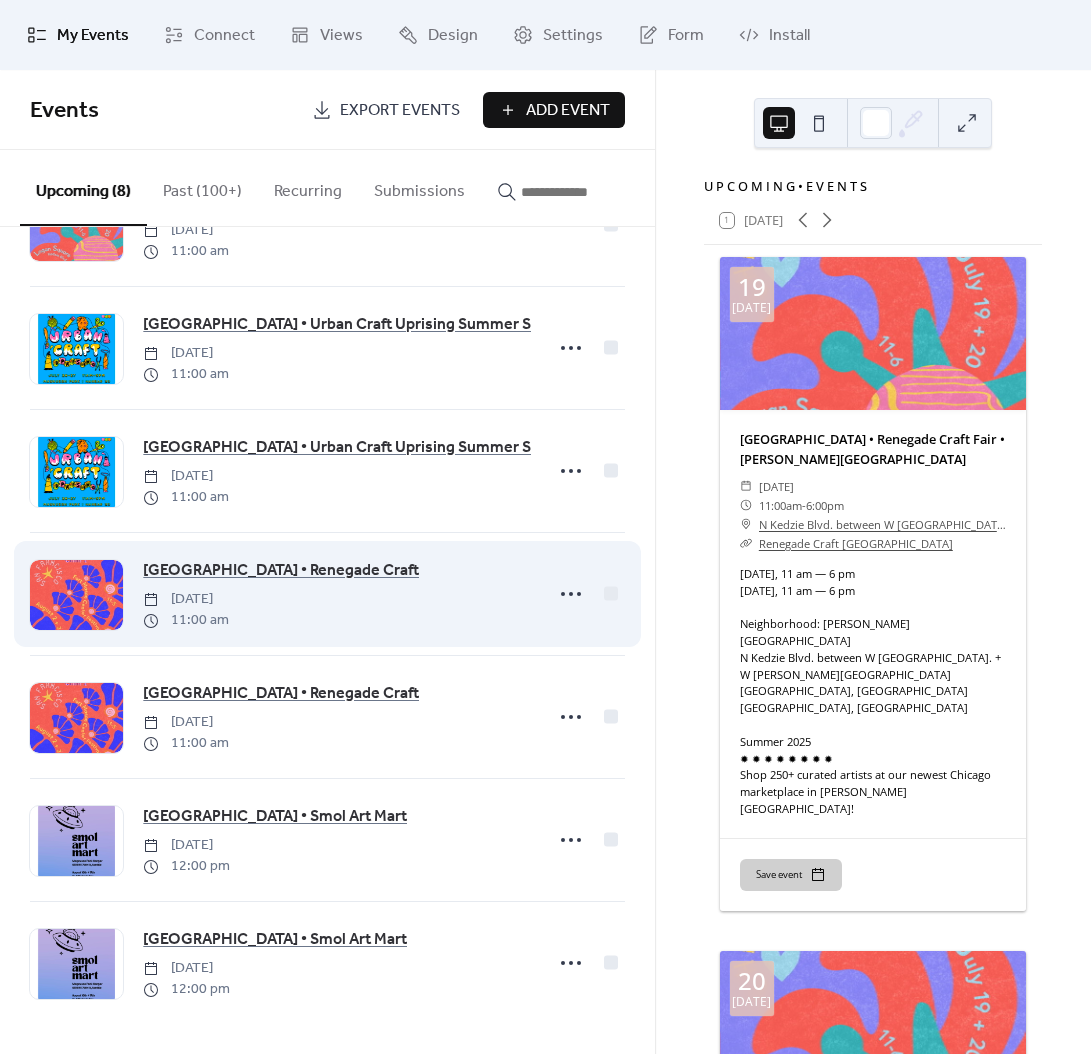 scroll, scrollTop: 0, scrollLeft: 0, axis: both 